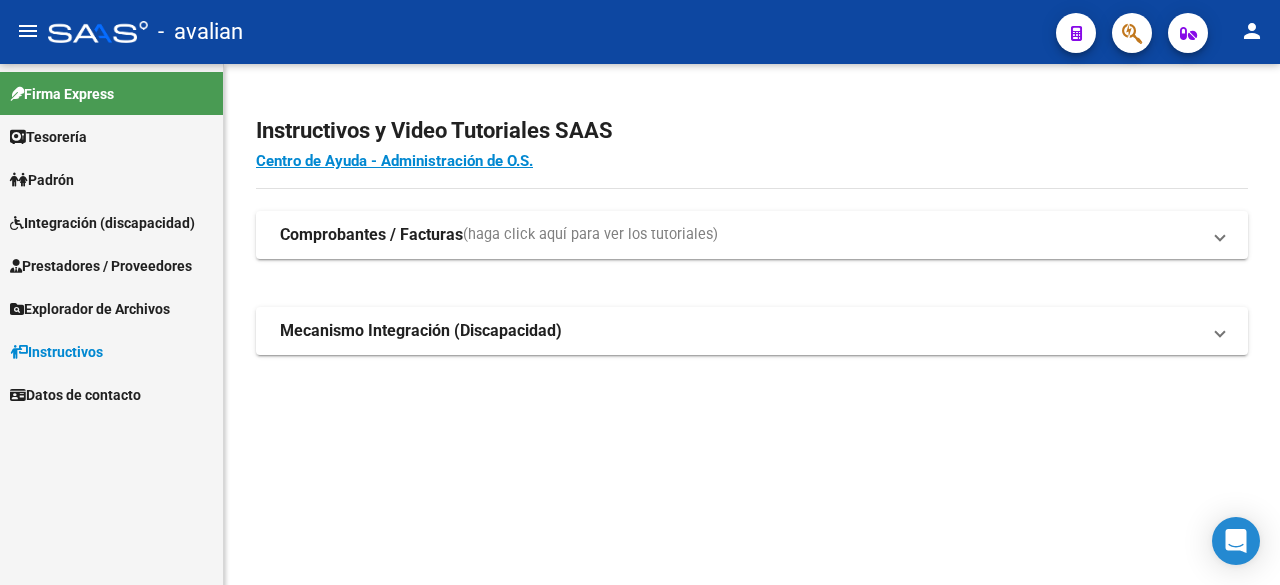 scroll, scrollTop: 0, scrollLeft: 0, axis: both 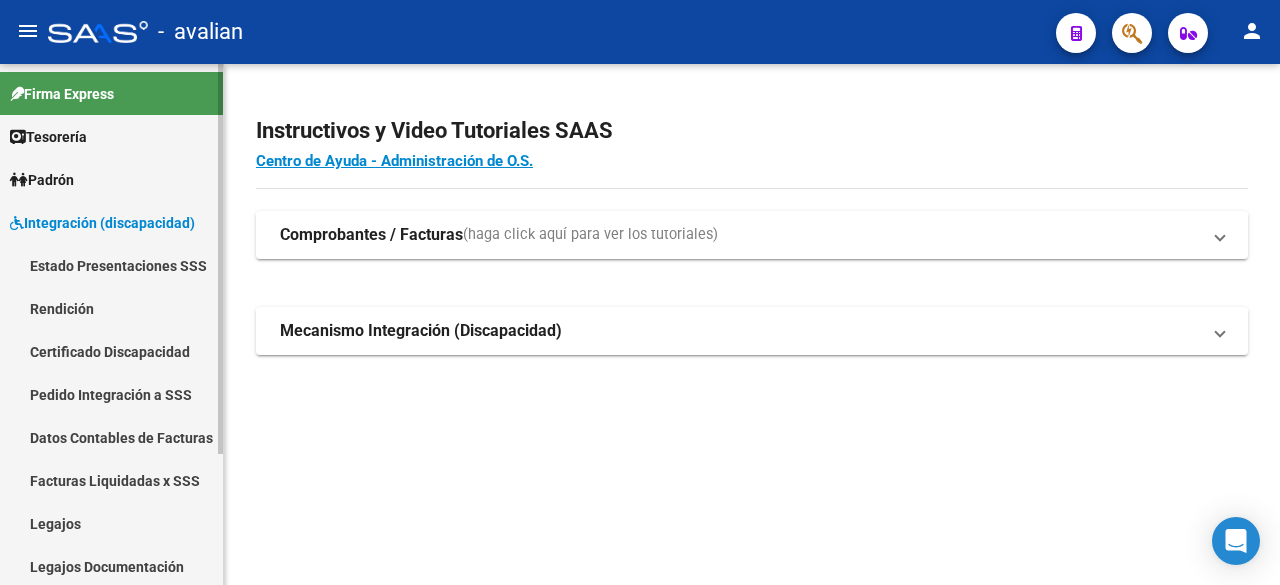 click on "Legajos" at bounding box center (111, 523) 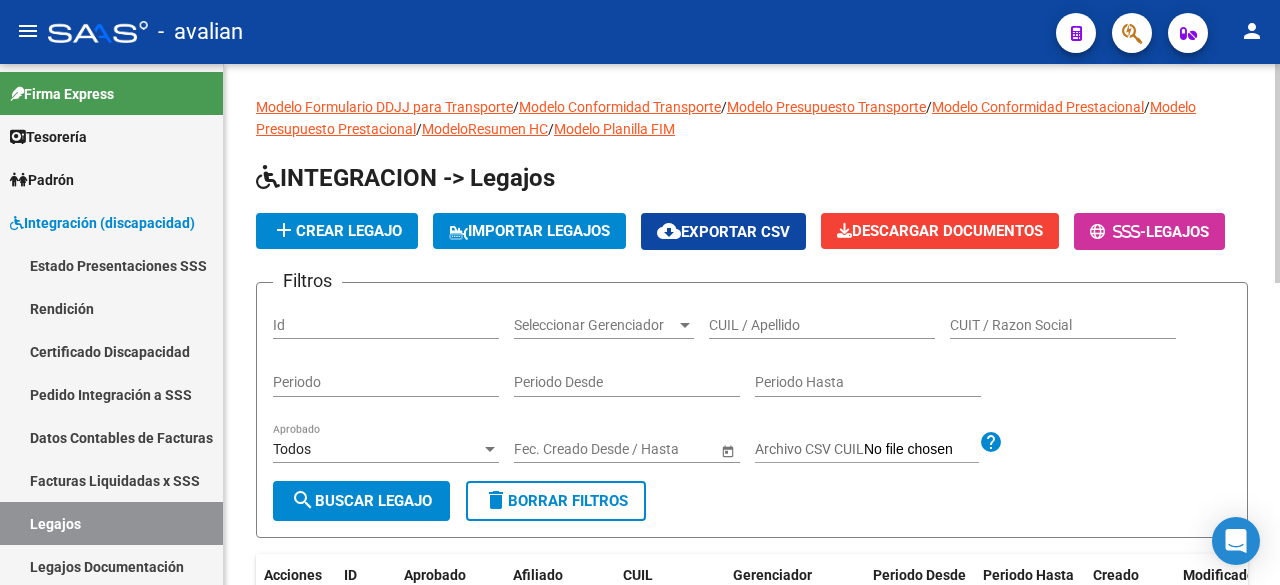 click on "CUIL / Apellido" at bounding box center (822, 325) 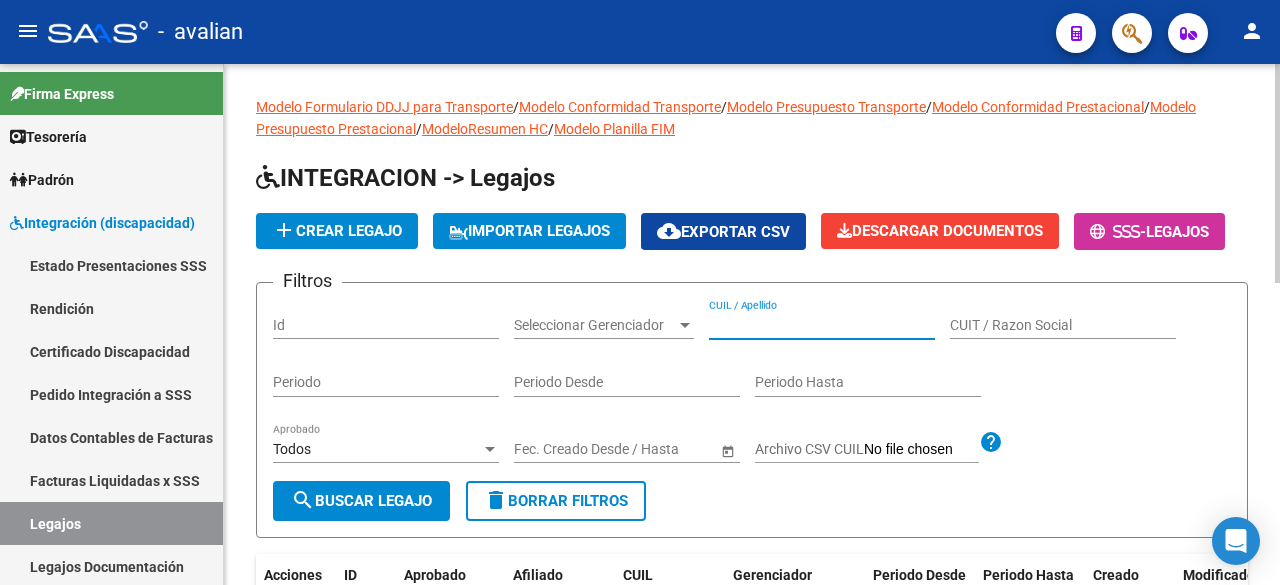 paste on "[NUMBER]" 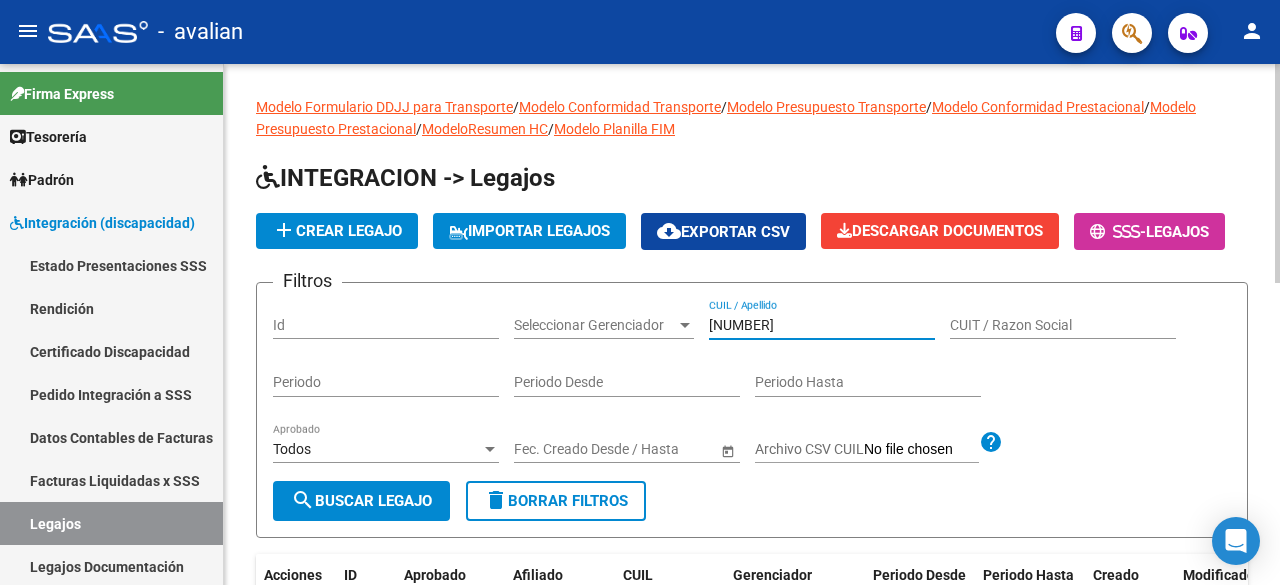 type on "[NUMBER]" 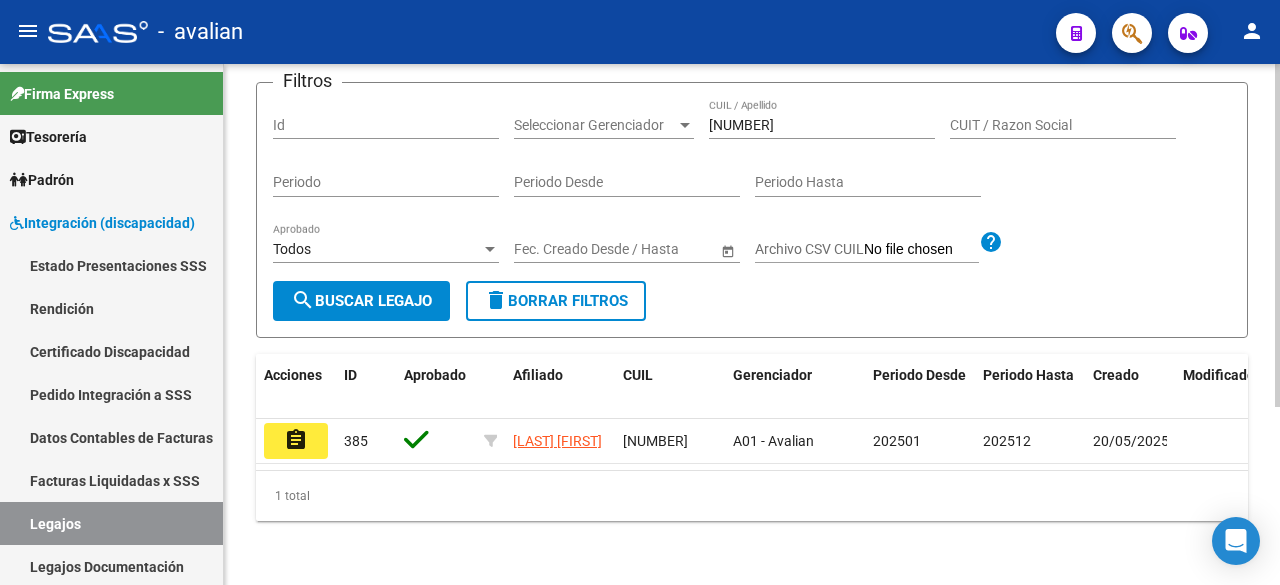 scroll, scrollTop: 270, scrollLeft: 0, axis: vertical 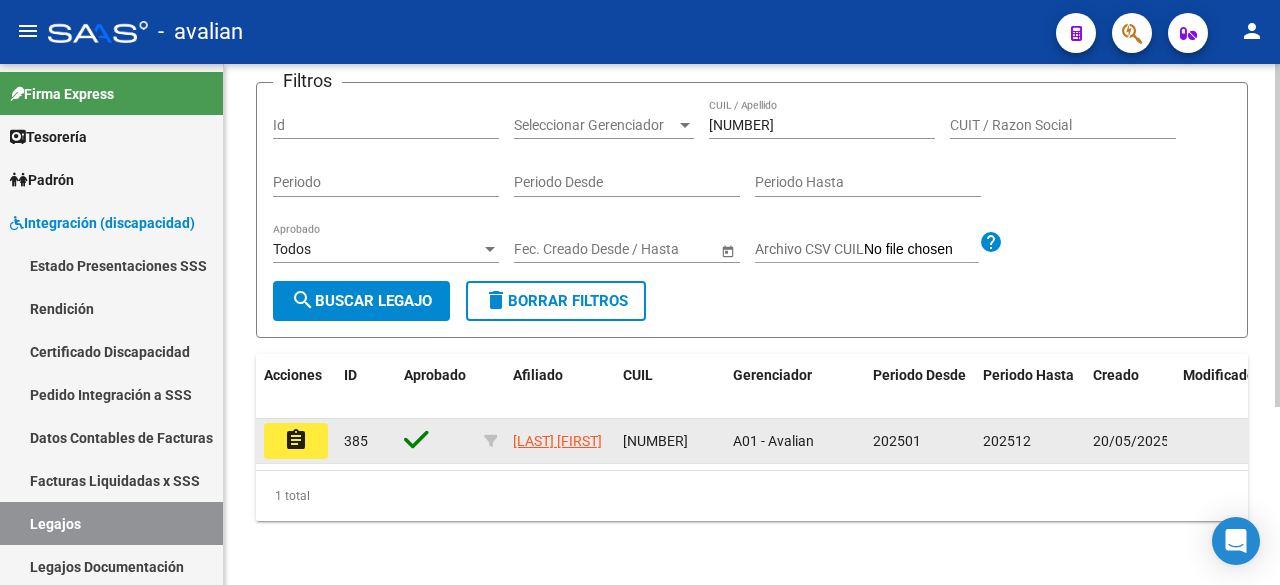 click on "assignment" 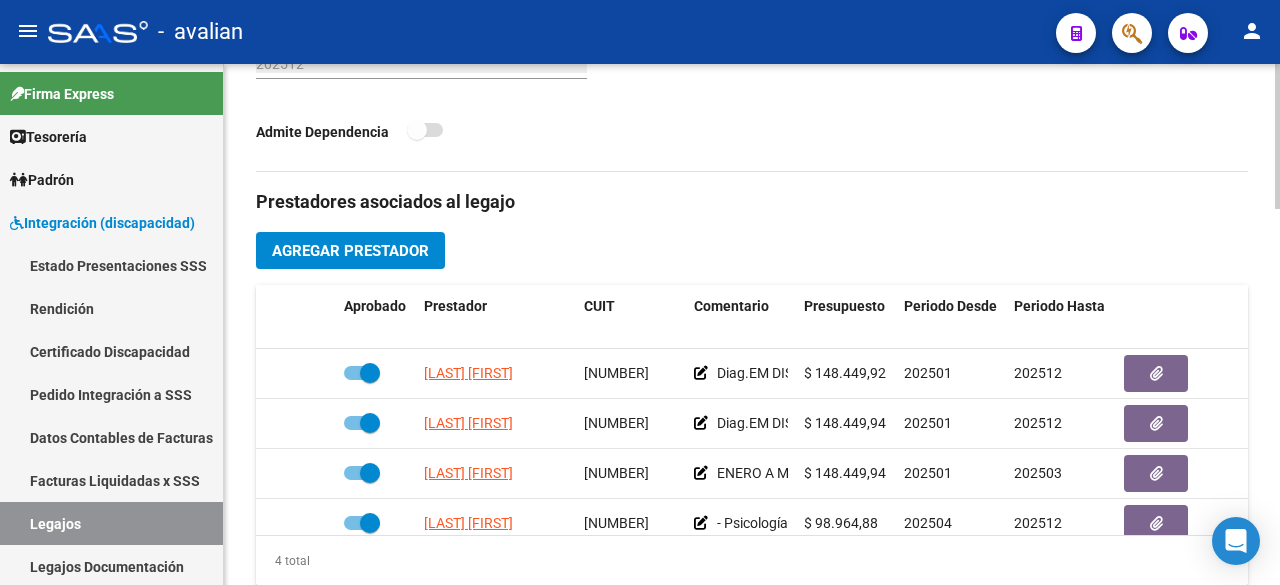 scroll, scrollTop: 900, scrollLeft: 0, axis: vertical 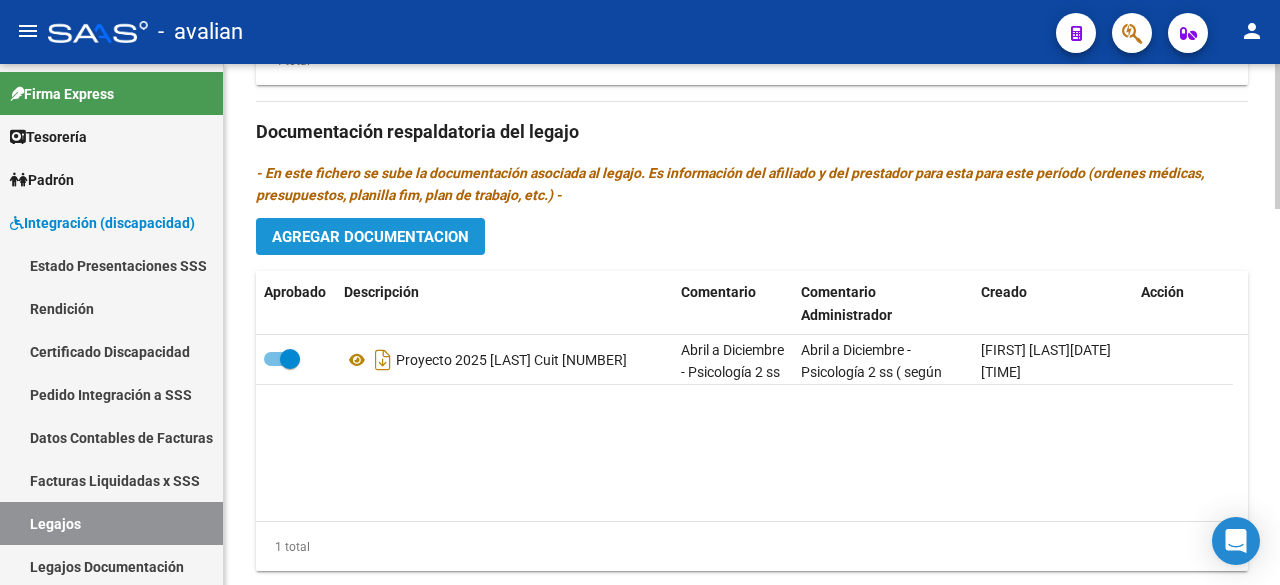 click on "Agregar Documentacion" 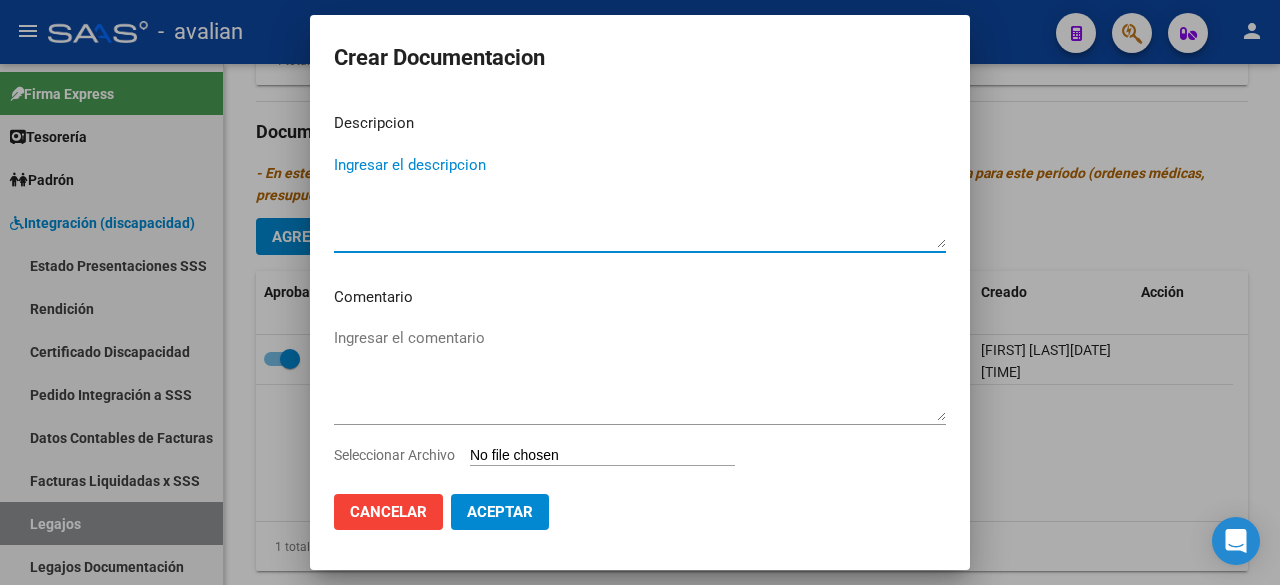 click on "Ingresar el descripcion" at bounding box center [640, 201] 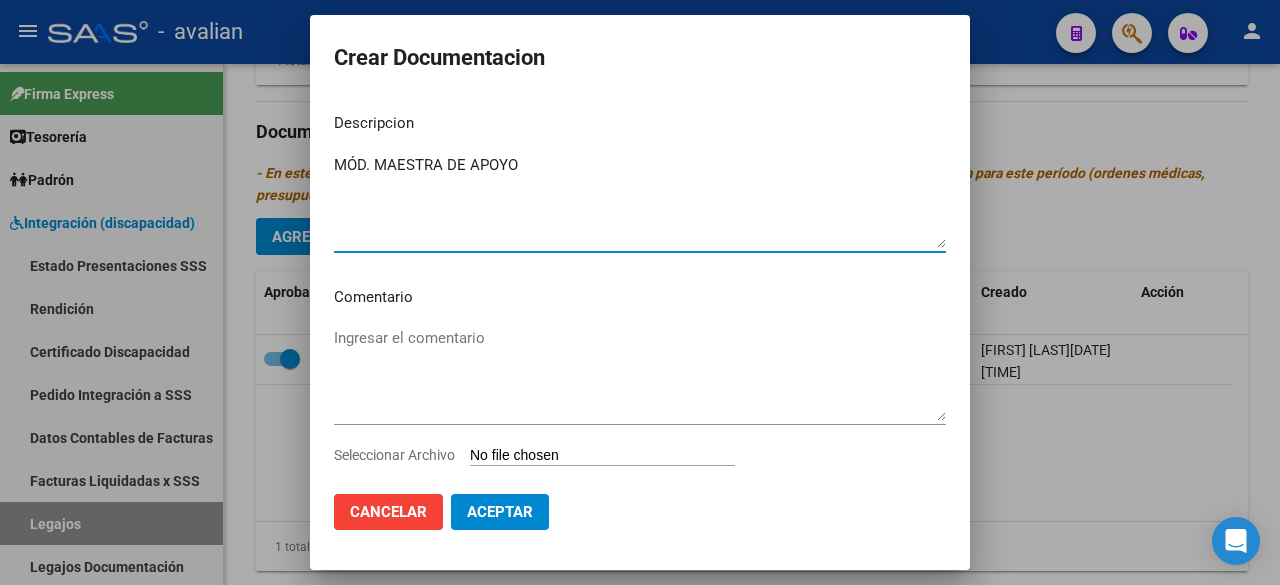 type on "MÓD. MAESTRA DE APOYO" 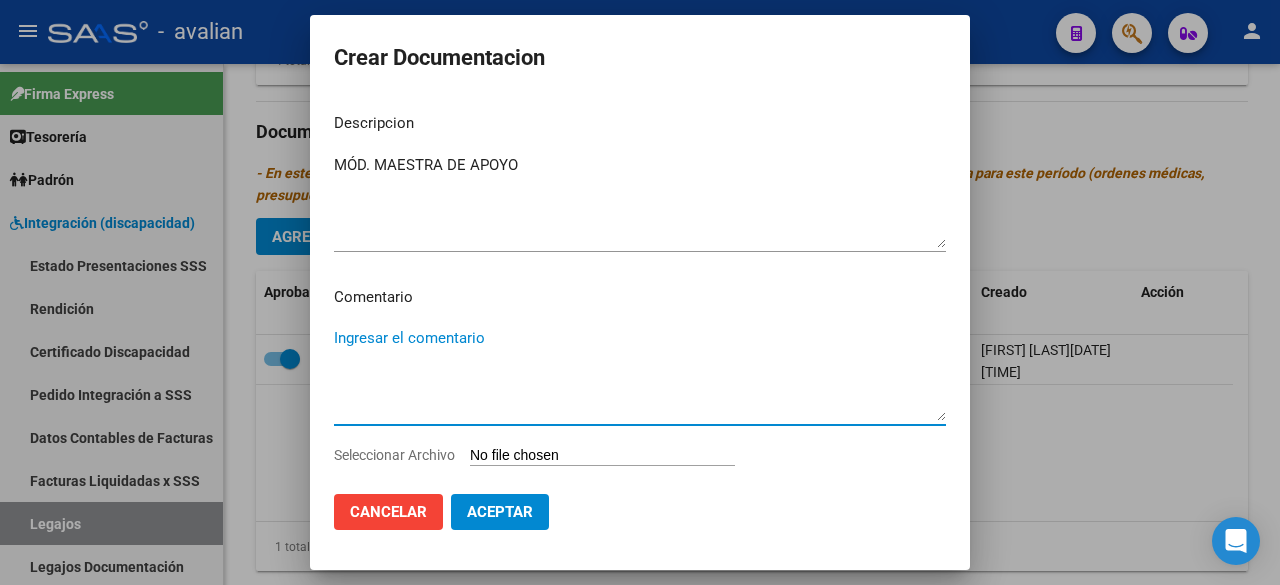 paste on "Junio a diciembre:
- Mód. maestra de apoyo: [LAST], [FIRST] - Valor resol. vigente." 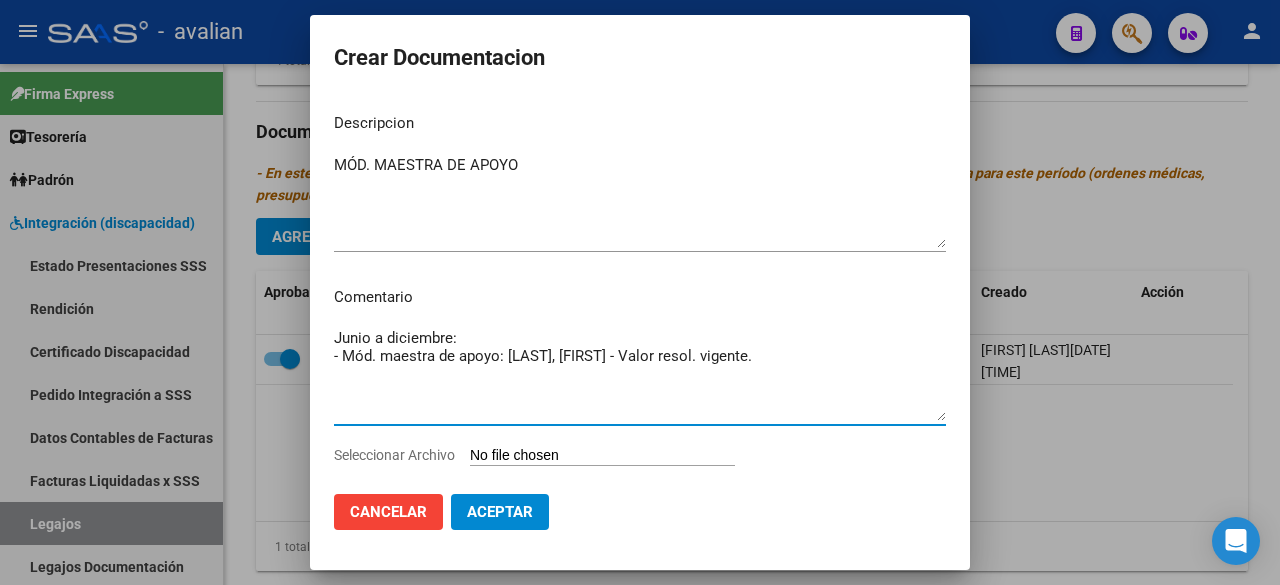 type on "Junio a diciembre:
- Mód. maestra de apoyo: [LAST], [FIRST] - Valor resol. vigente." 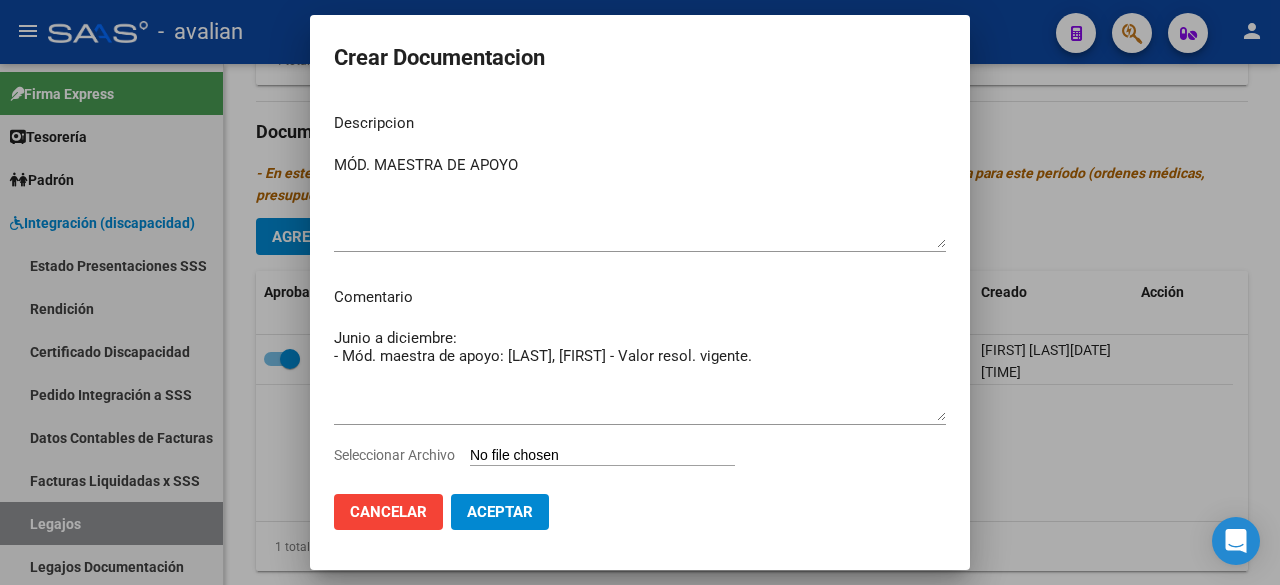 type on "C:\fakepath\MOD. MAESTRA DE APOYO [YEAR].pdf" 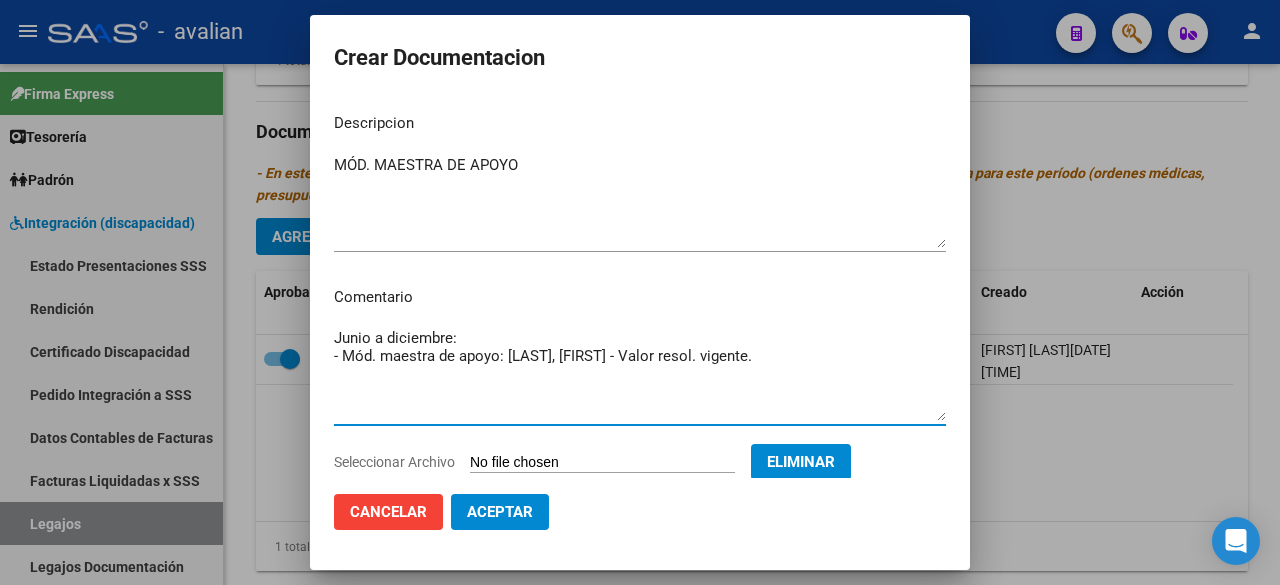 drag, startPoint x: 771, startPoint y: 362, endPoint x: 301, endPoint y: 387, distance: 470.66443 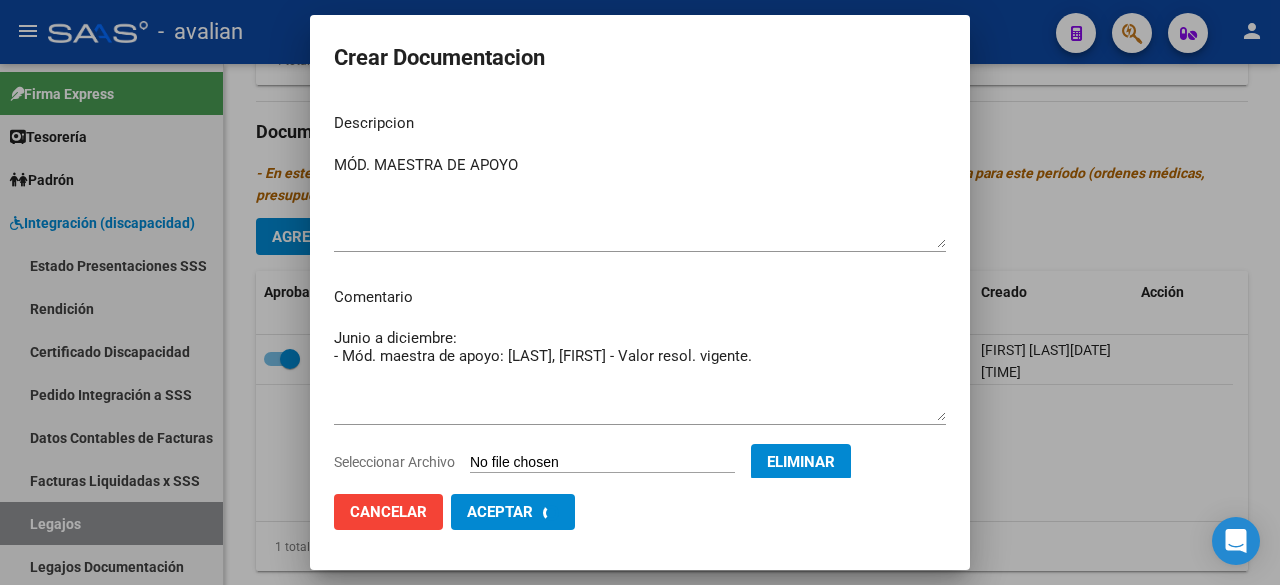 checkbox on "false" 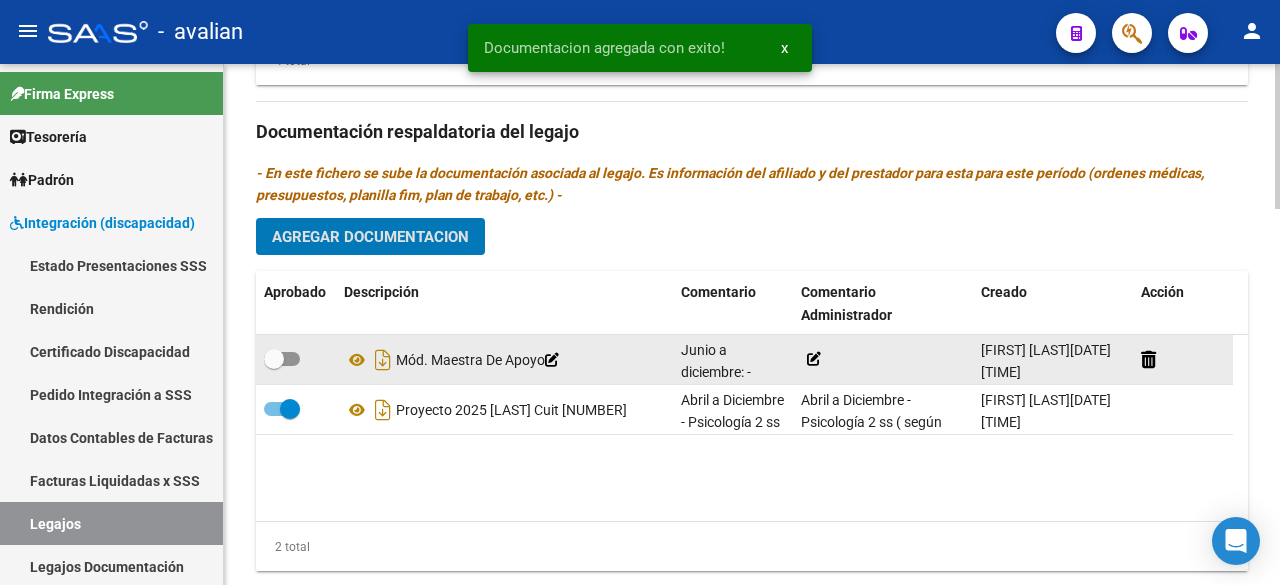 click 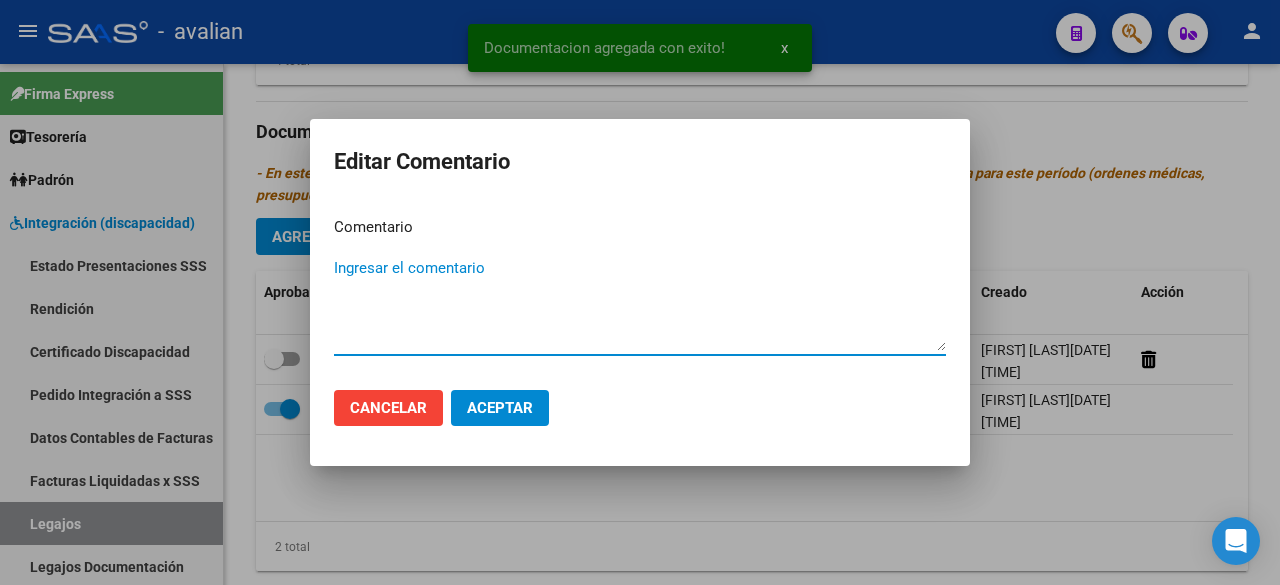 paste on "- Mód. maestra de apoyo: [LAST], [FIRST] - Valor resol. vigente." 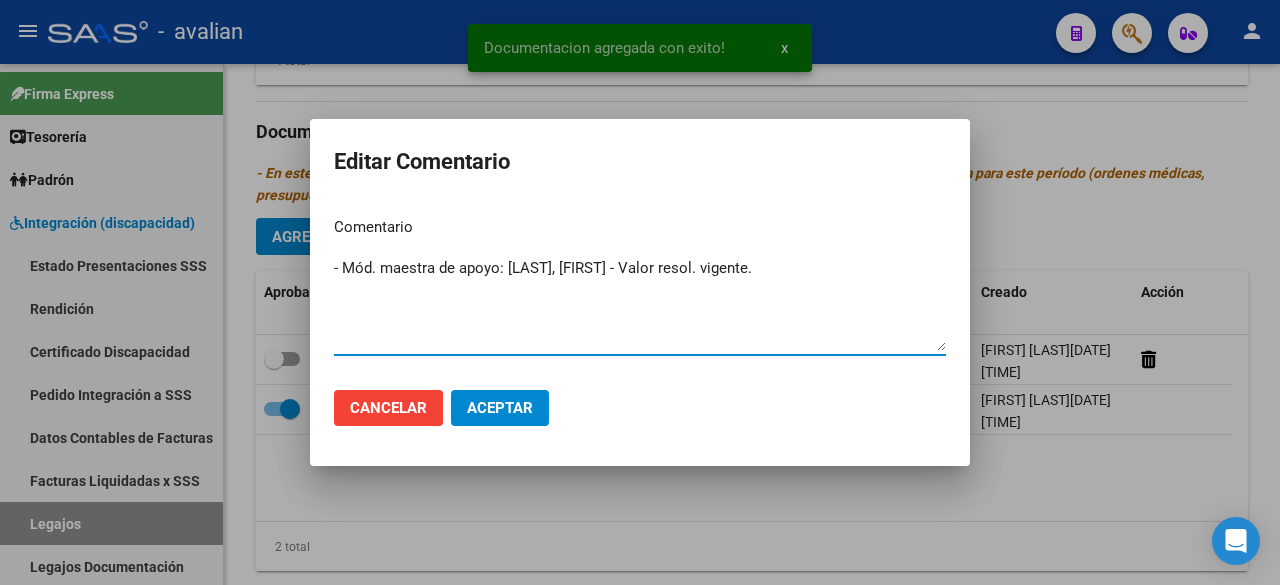 type on "- Mód. maestra de apoyo: [LAST], [FIRST] - Valor resol. vigente." 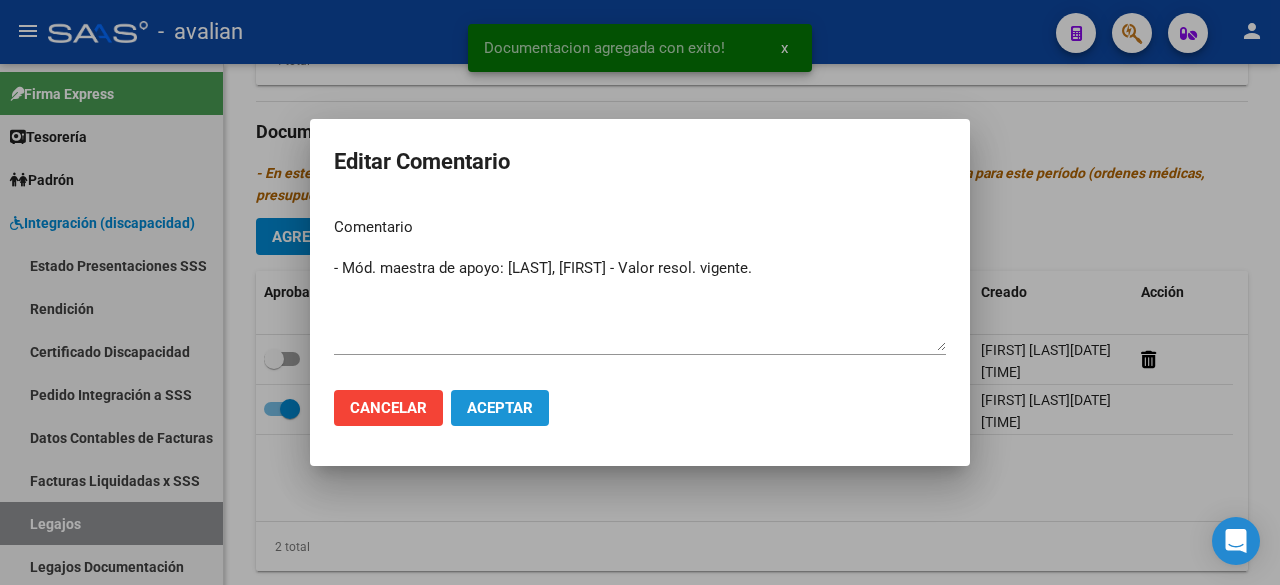 click on "Aceptar" 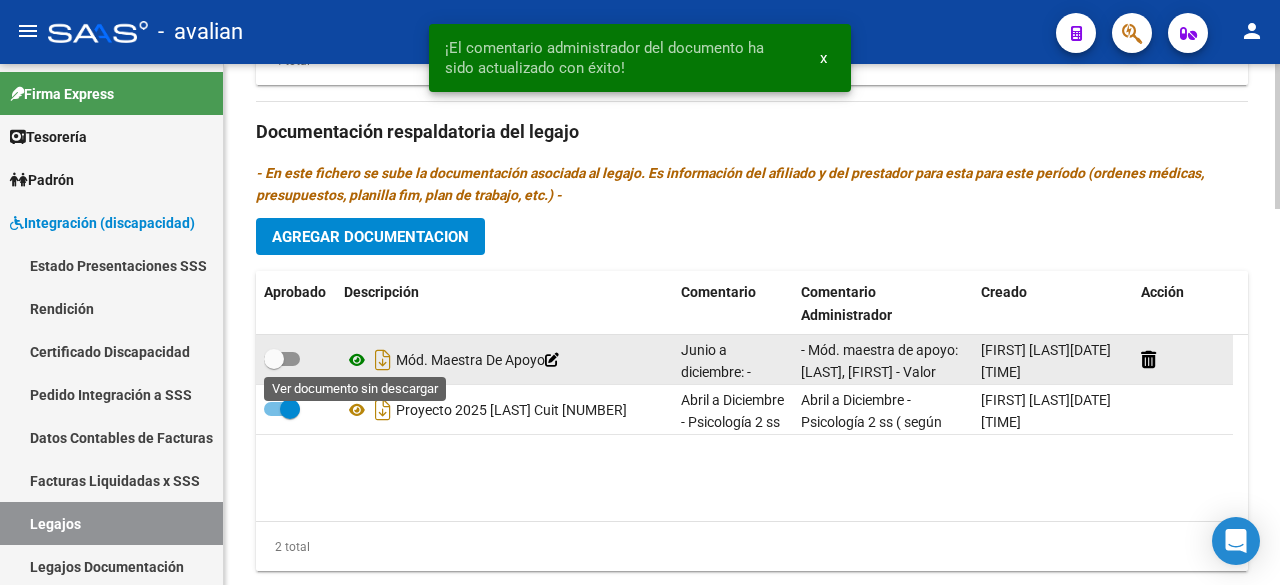 click 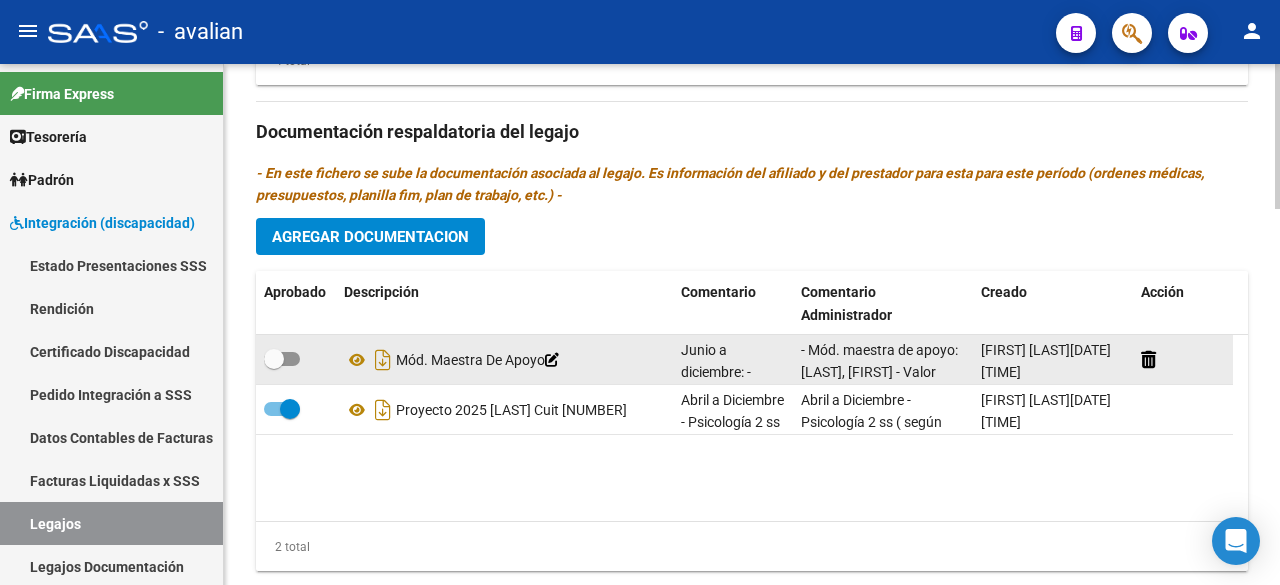 click at bounding box center [282, 359] 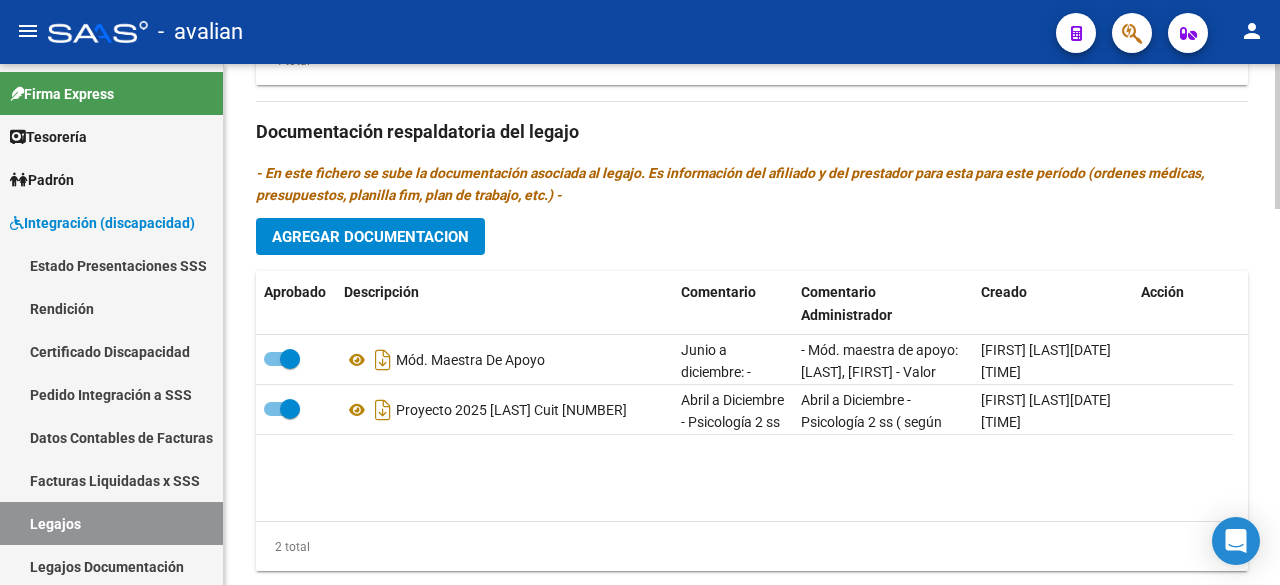 scroll, scrollTop: 900, scrollLeft: 0, axis: vertical 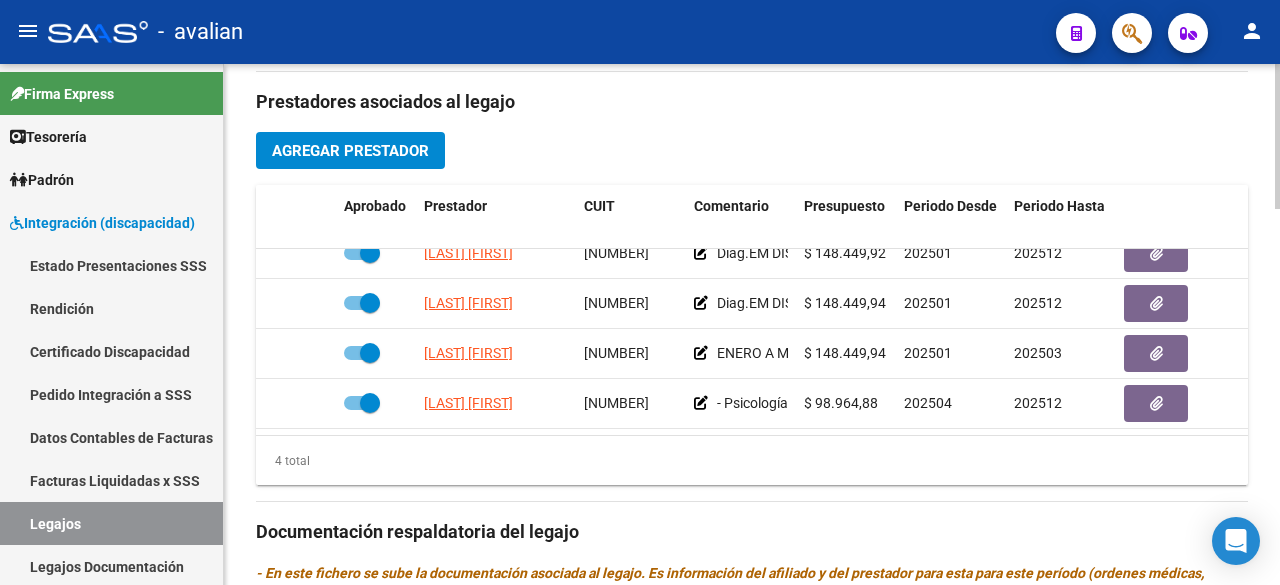 click on "Agregar Prestador" 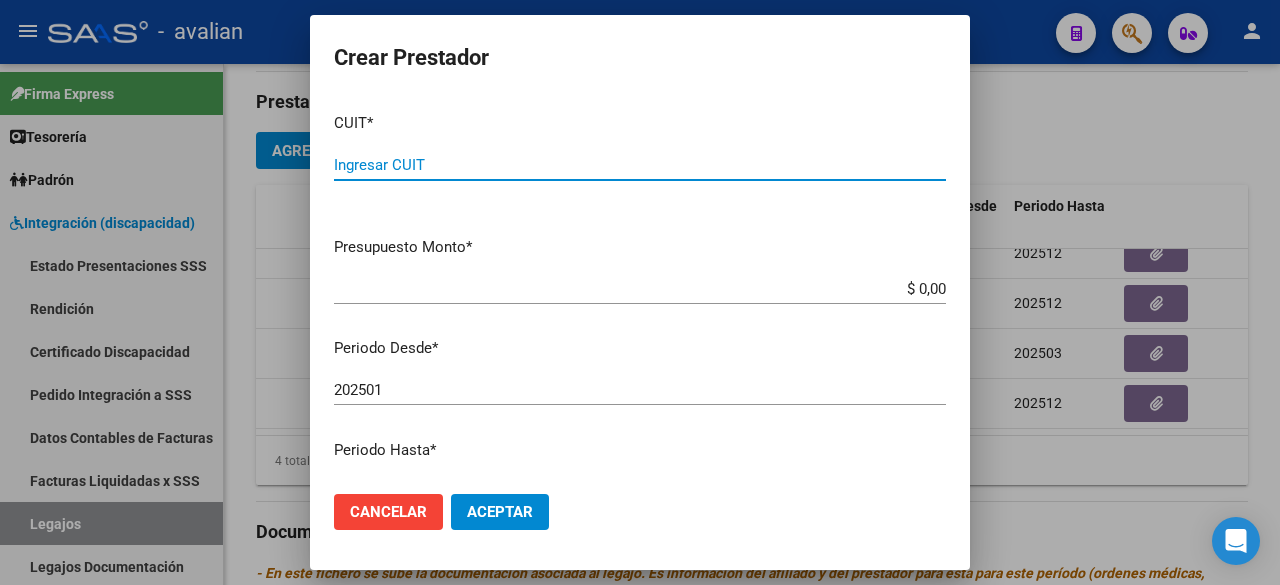 paste on "[NUMBER]" 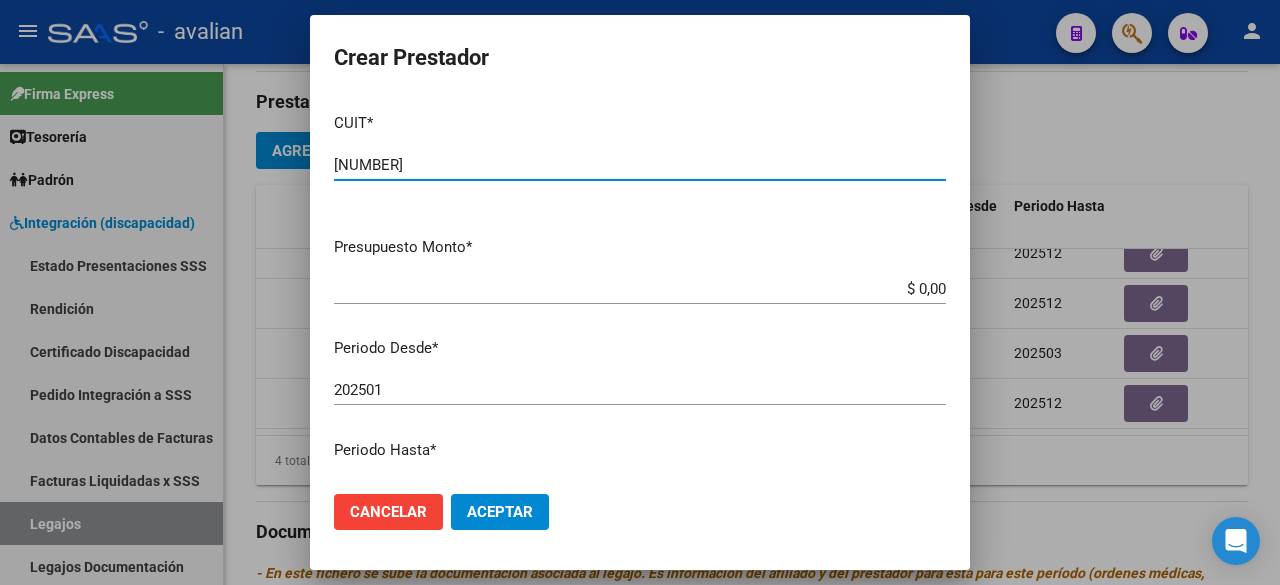 scroll, scrollTop: 200, scrollLeft: 0, axis: vertical 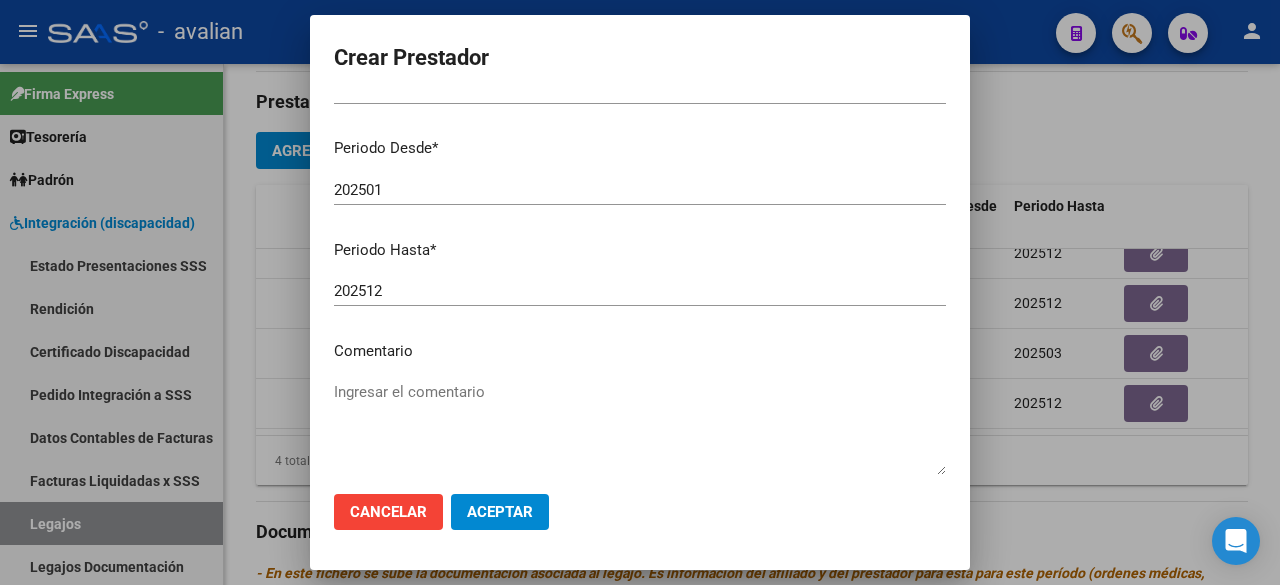 type on "[NUMBER]" 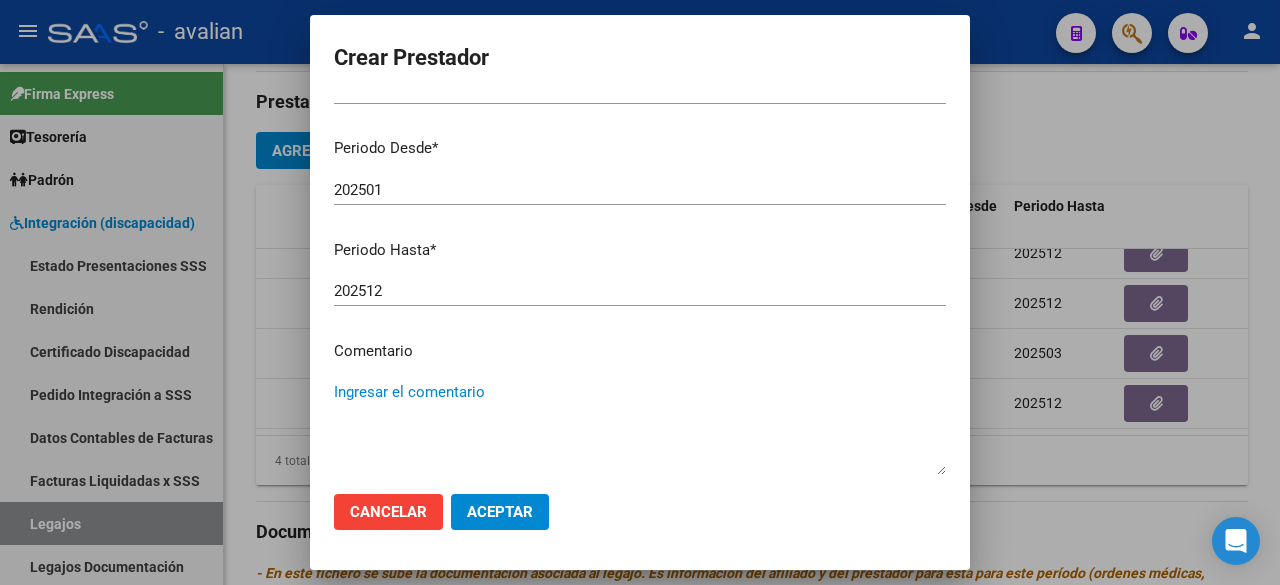 click on "Ingresar el comentario" at bounding box center [640, 428] 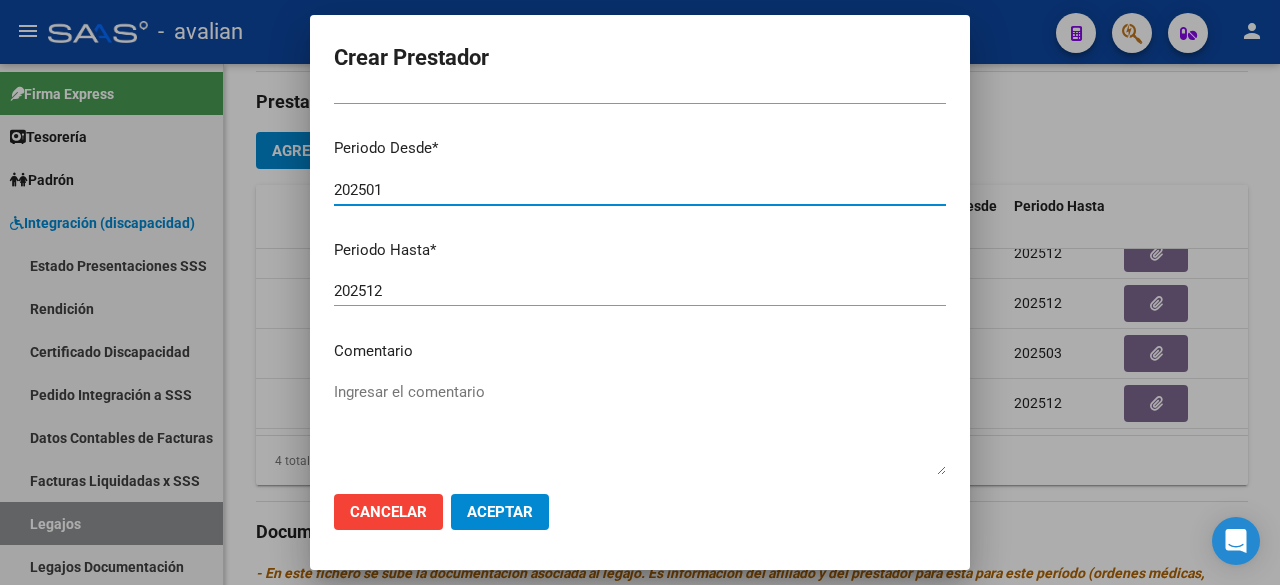 click on "202501" at bounding box center (640, 190) 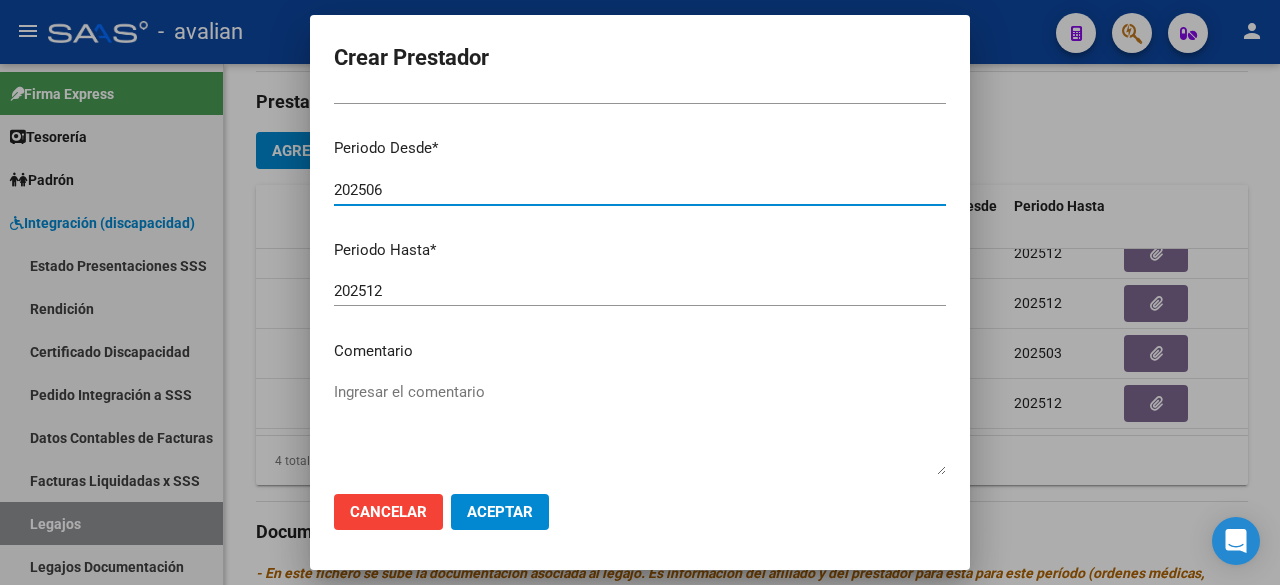 type on "202506" 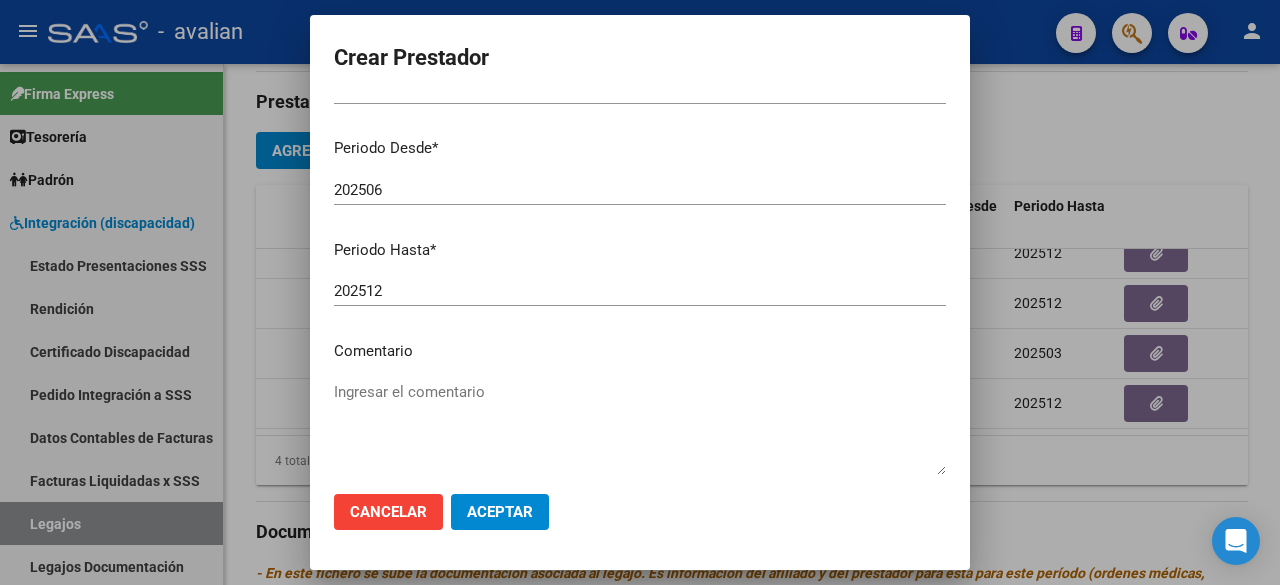 click on "Ingresar el comentario" at bounding box center [640, 428] 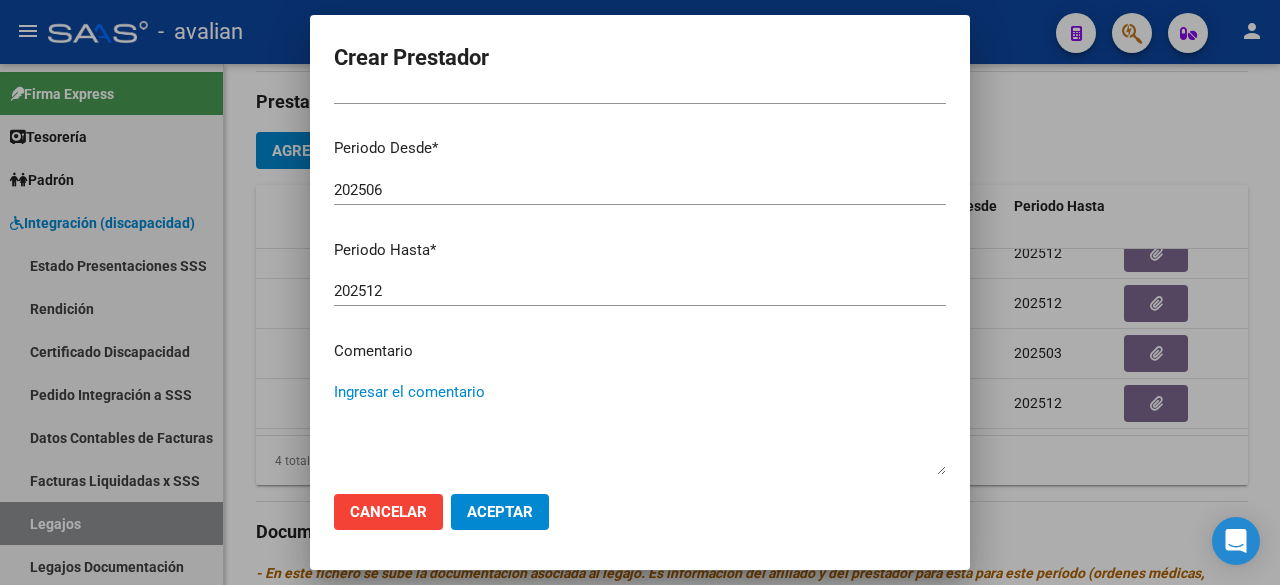 scroll, scrollTop: 0, scrollLeft: 0, axis: both 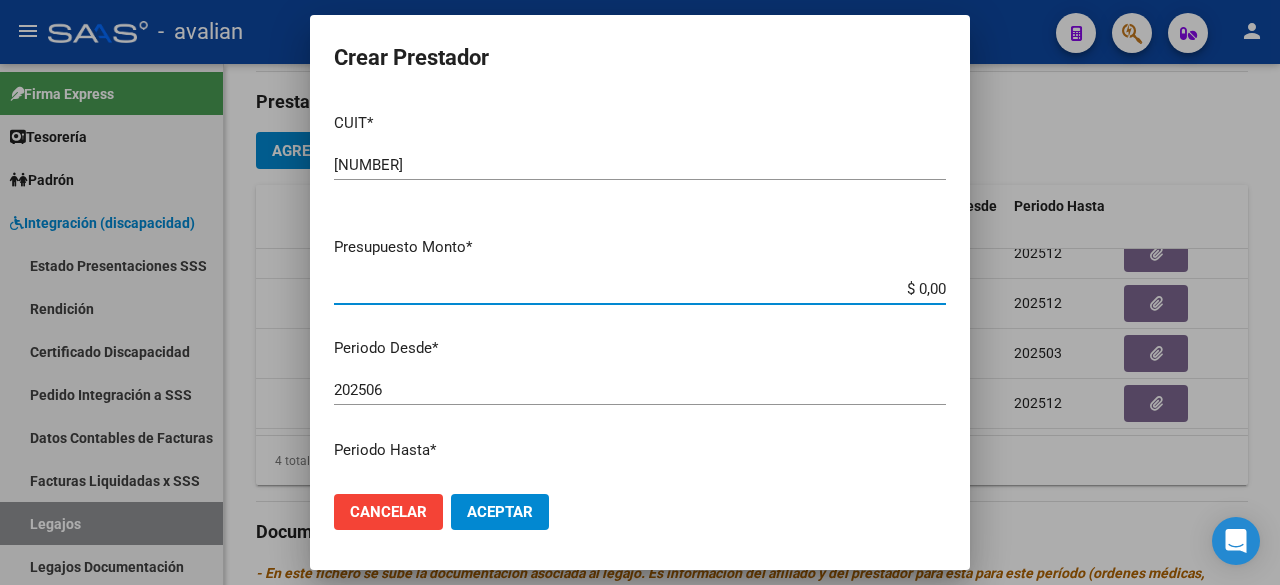 click on "$ 0,00" at bounding box center (640, 289) 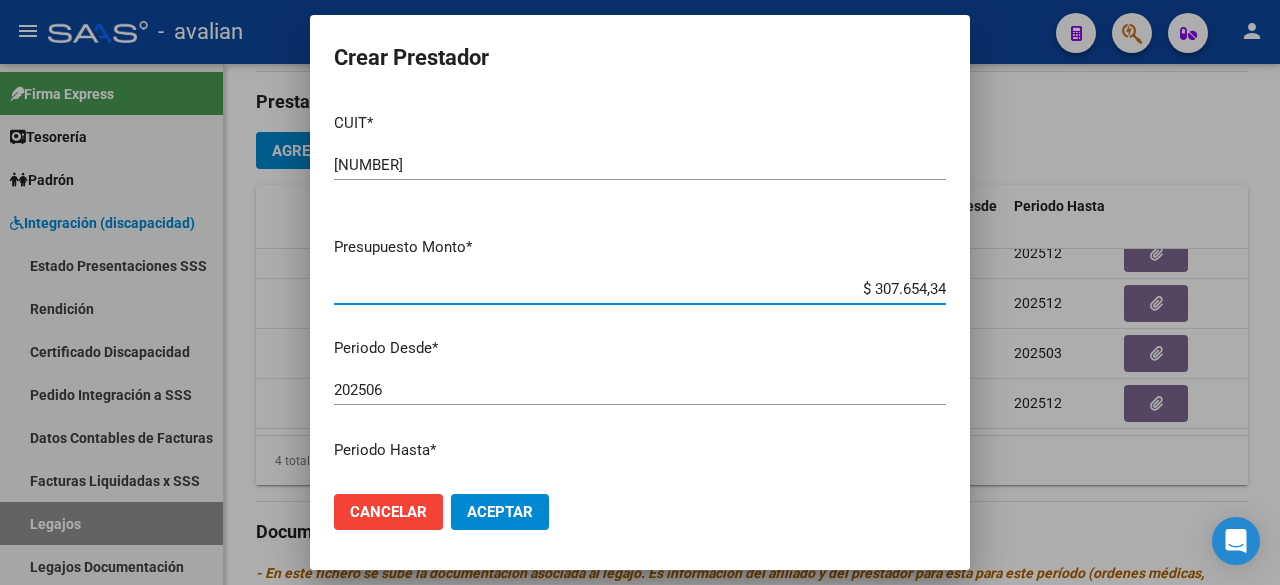 scroll, scrollTop: 300, scrollLeft: 0, axis: vertical 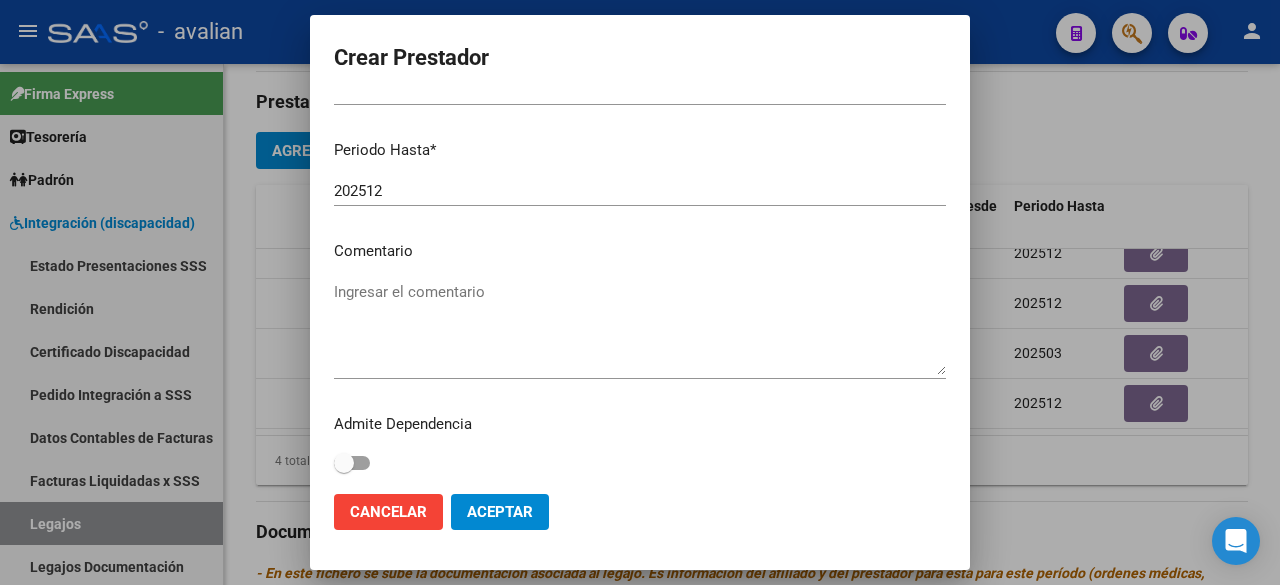 type on "$ 307.654,34" 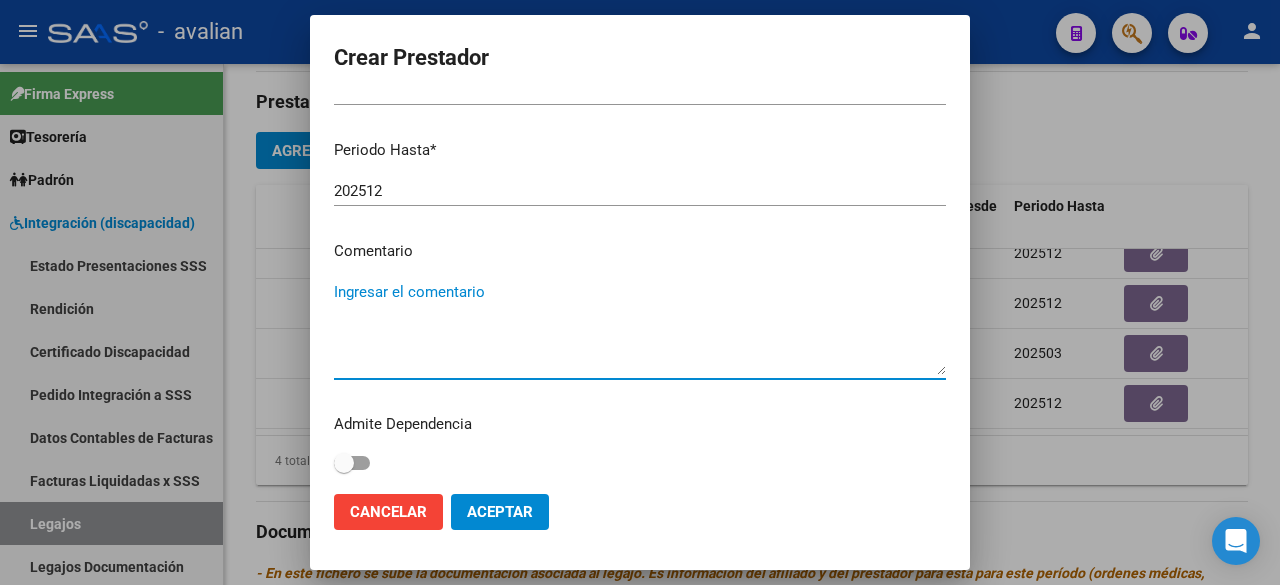 paste on "- Mód. maestra de apoyo: [LAST], [FIRST] - Valor resol. vigente." 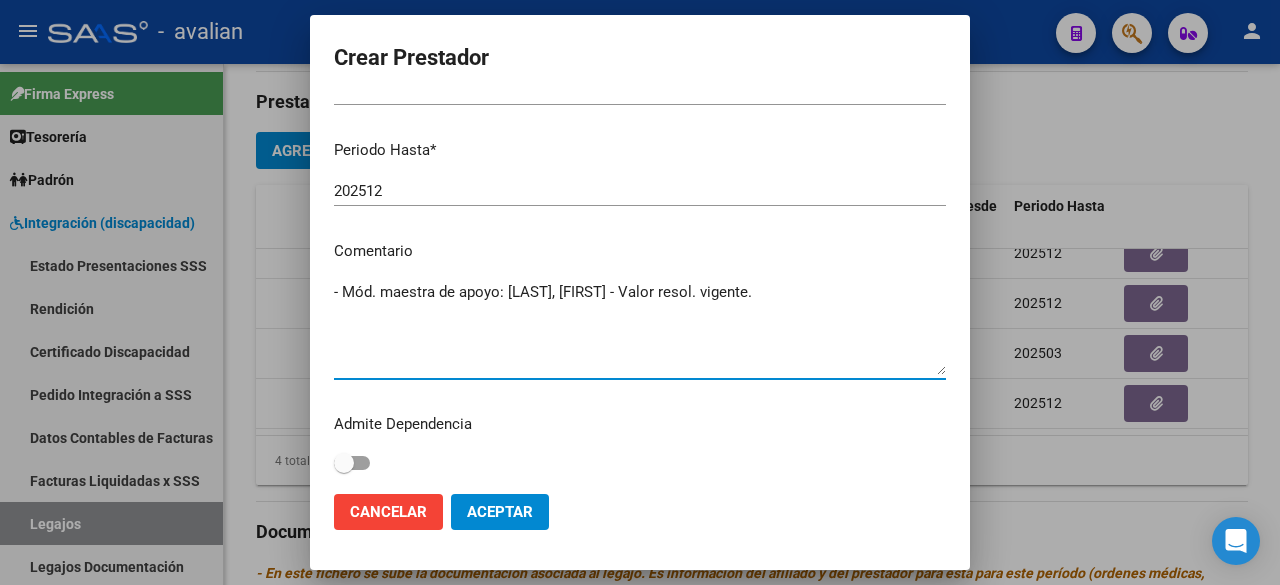 type on "- Mód. maestra de apoyo: [LAST], [FIRST] - Valor resol. vigente." 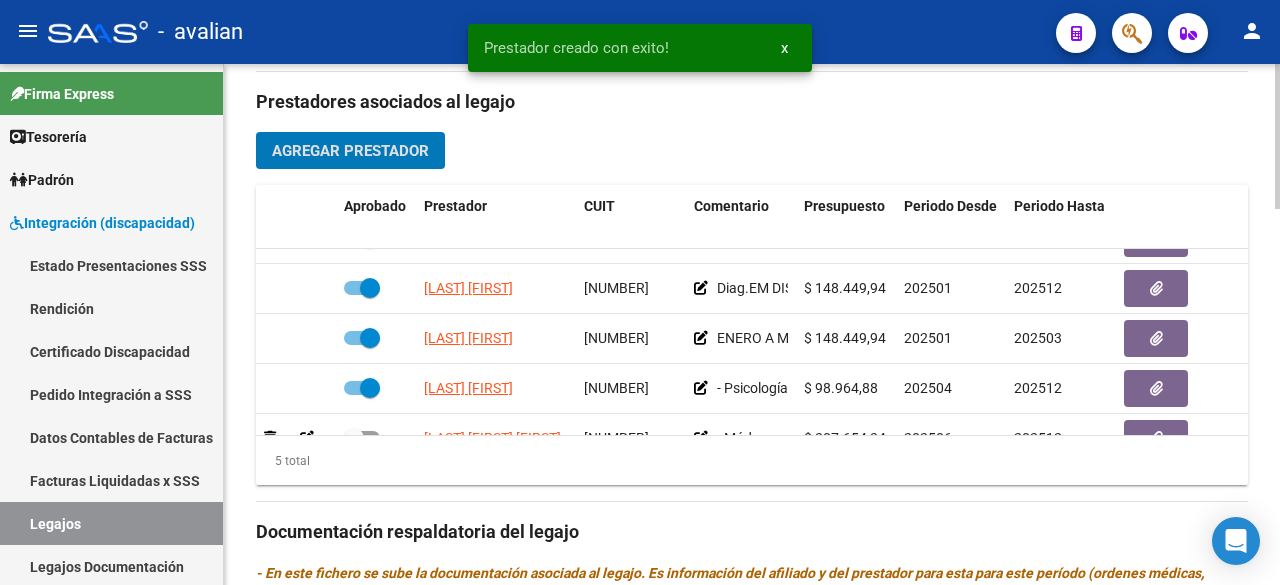 scroll, scrollTop: 85, scrollLeft: 0, axis: vertical 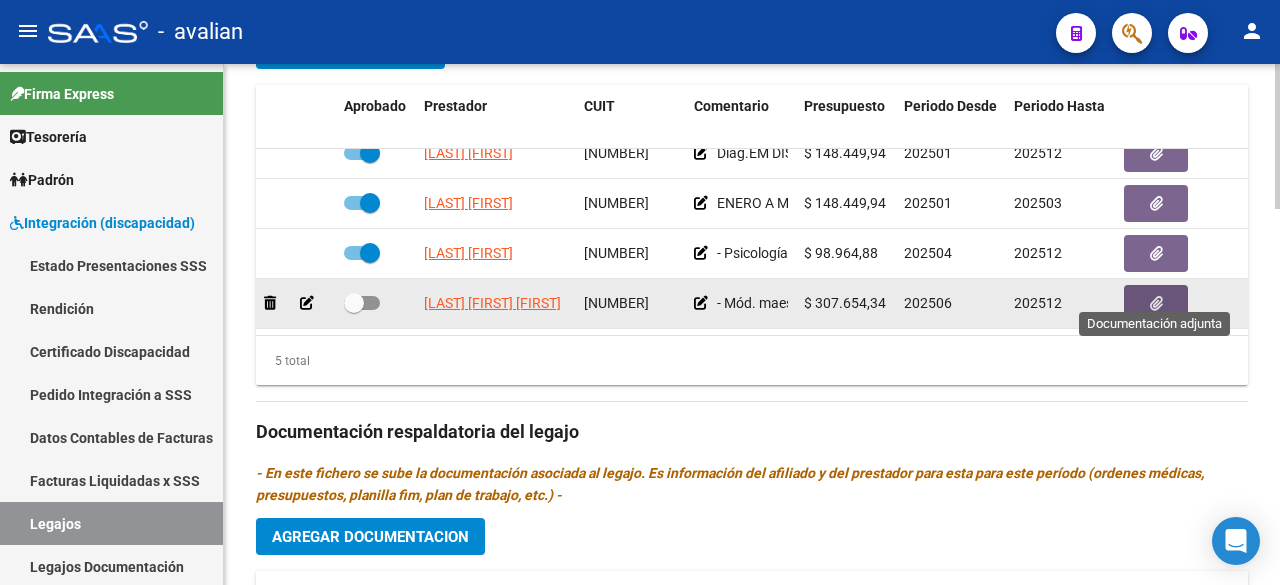 click 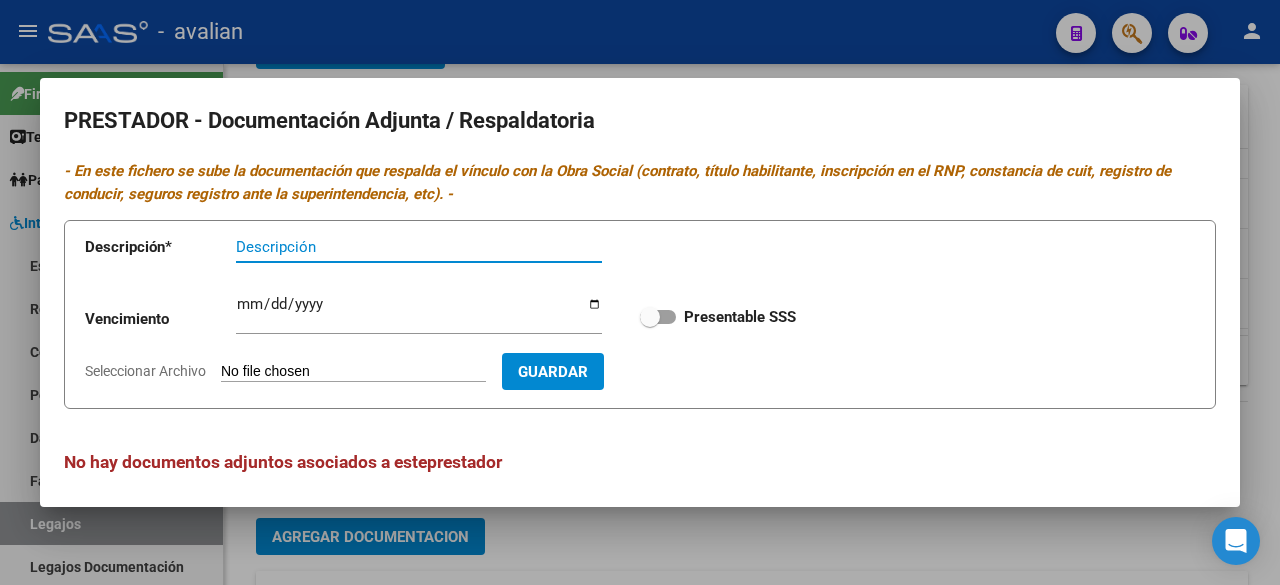 scroll, scrollTop: 8, scrollLeft: 0, axis: vertical 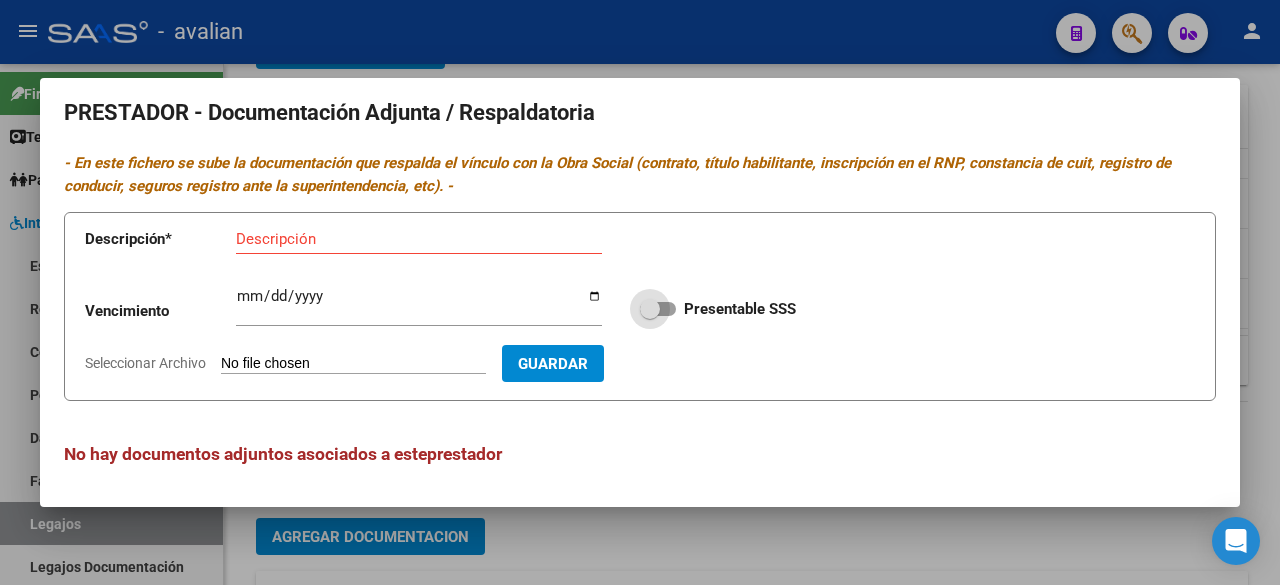click at bounding box center (658, 309) 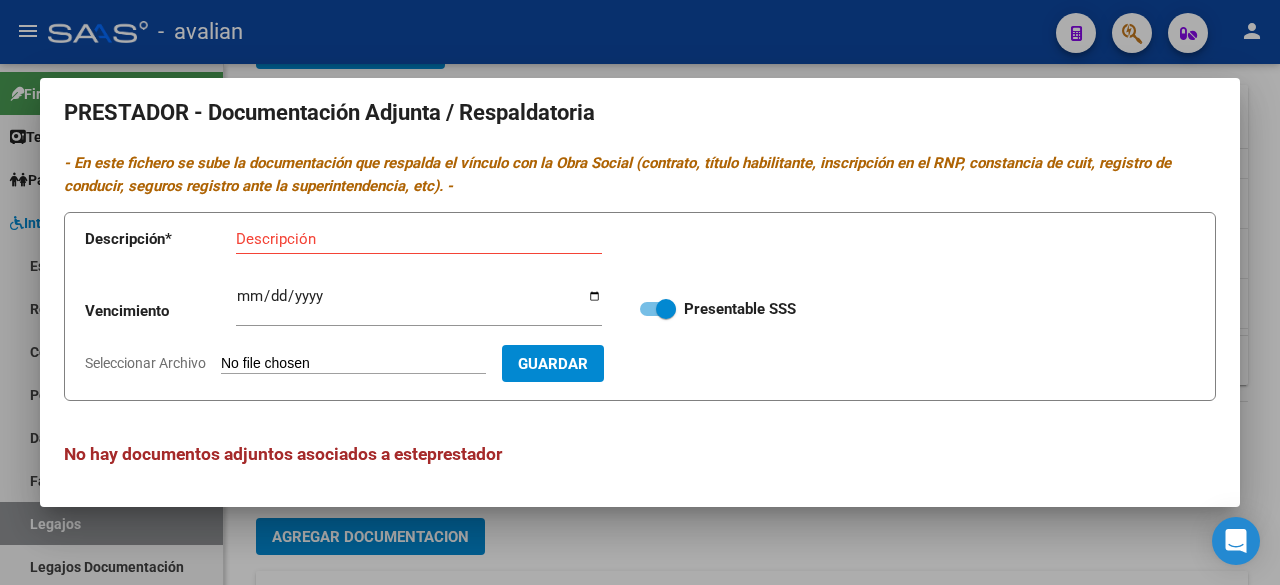 click on "Seleccionar Archivo" at bounding box center [353, 364] 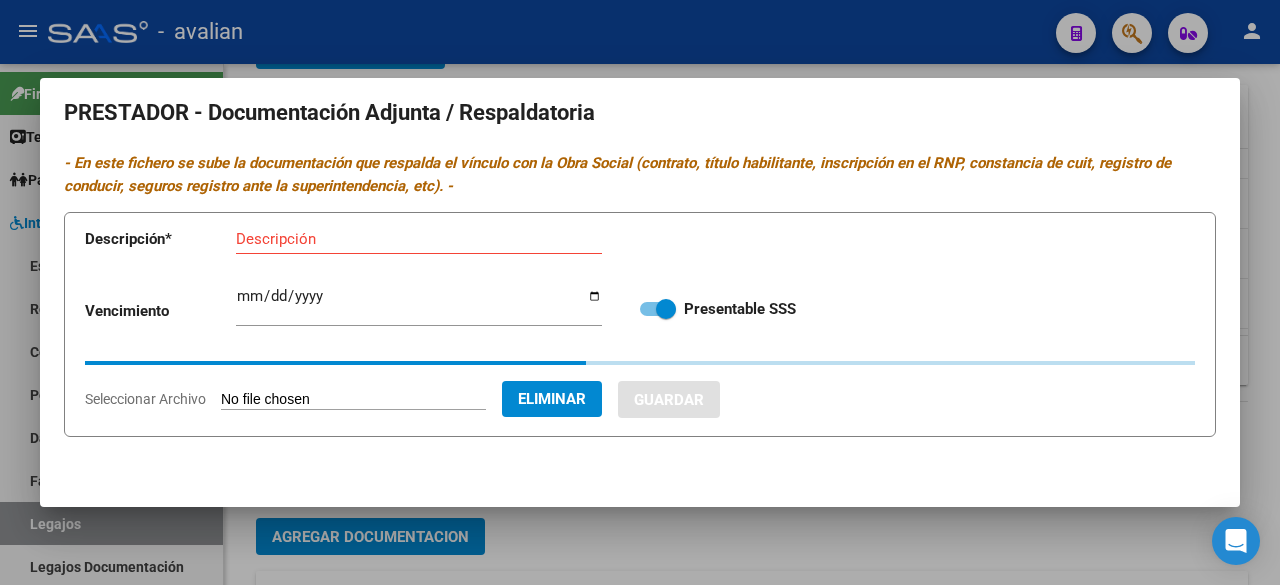 click on "Descripción" at bounding box center (419, 239) 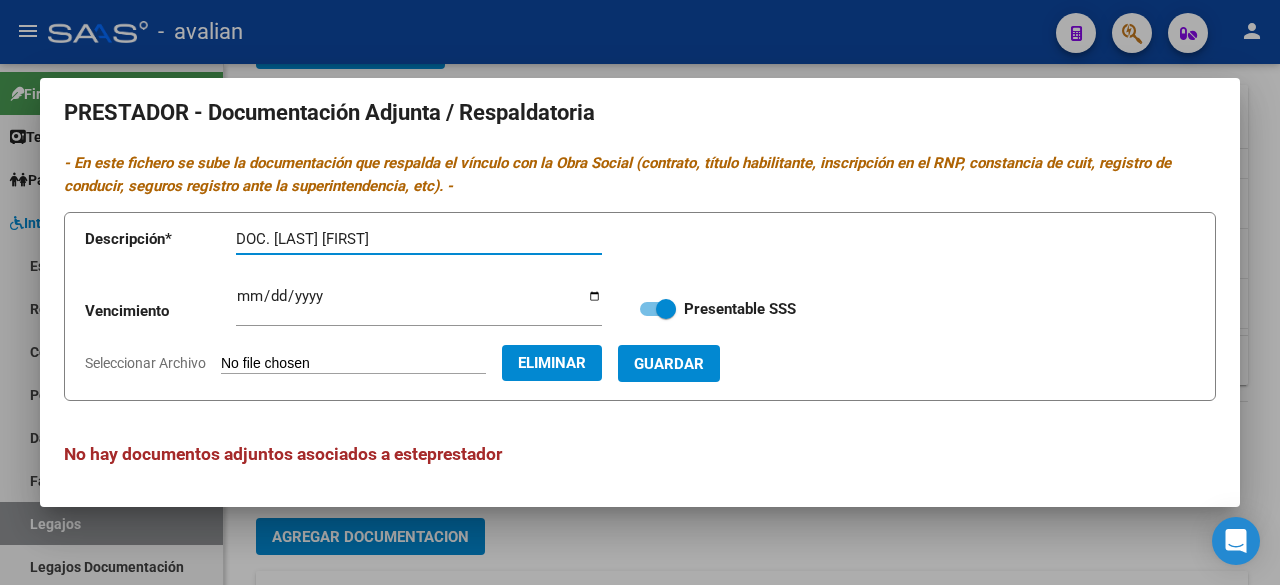 click on "DOC. [LAST] [FIRST]" at bounding box center (419, 239) 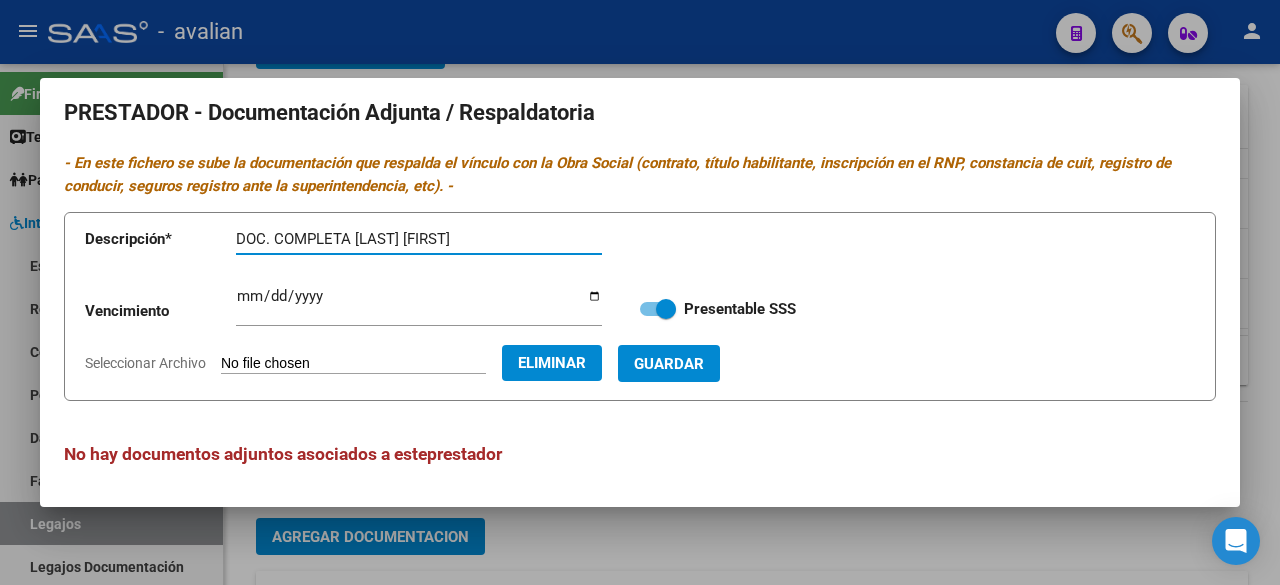 type on "DOC. COMPLETA [LAST] [FIRST]" 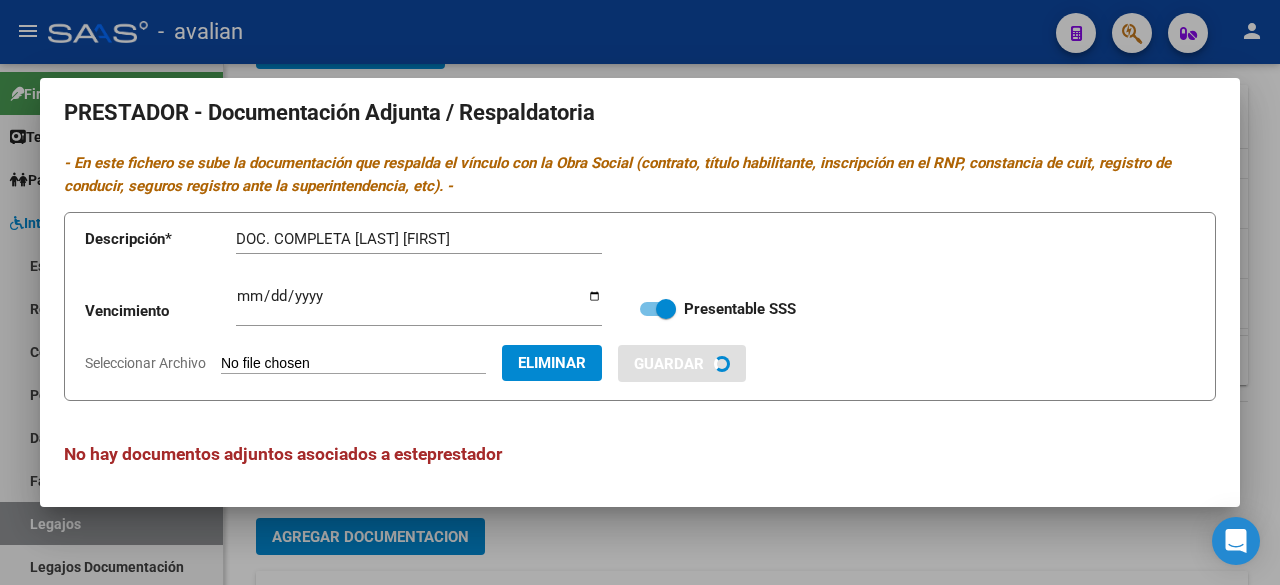 type 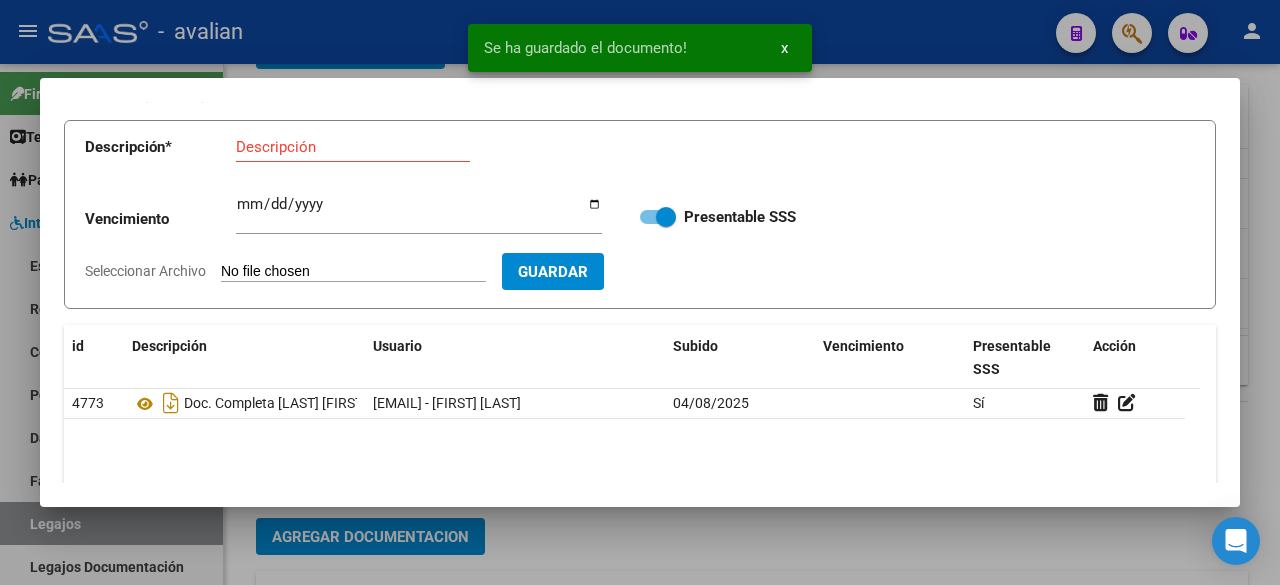 scroll, scrollTop: 200, scrollLeft: 0, axis: vertical 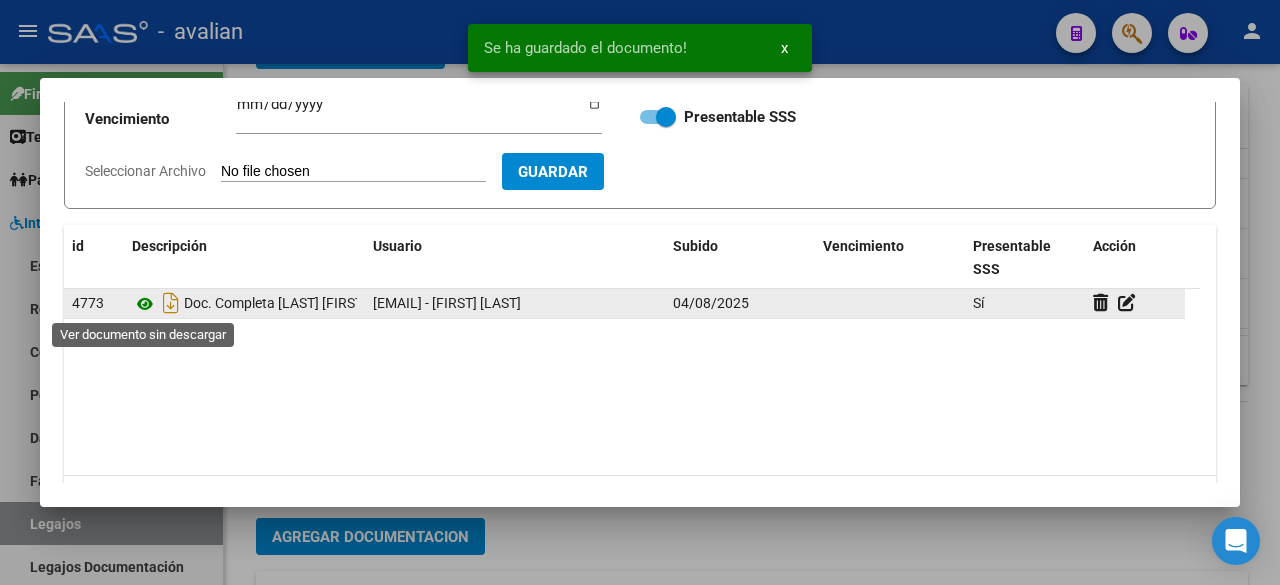 click 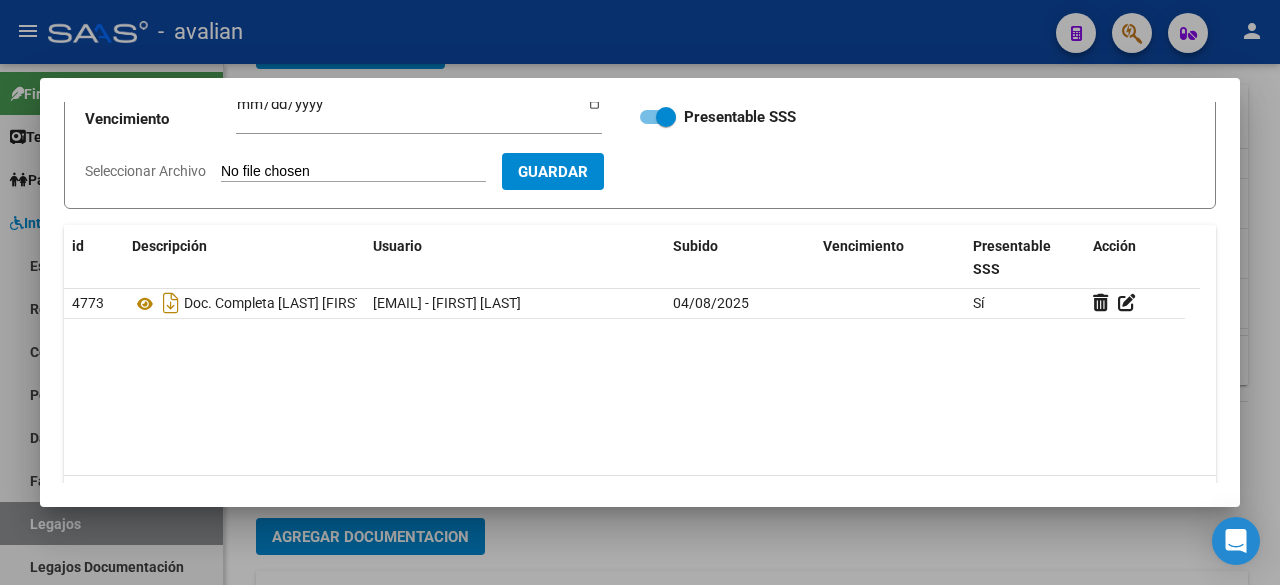 click at bounding box center [640, 292] 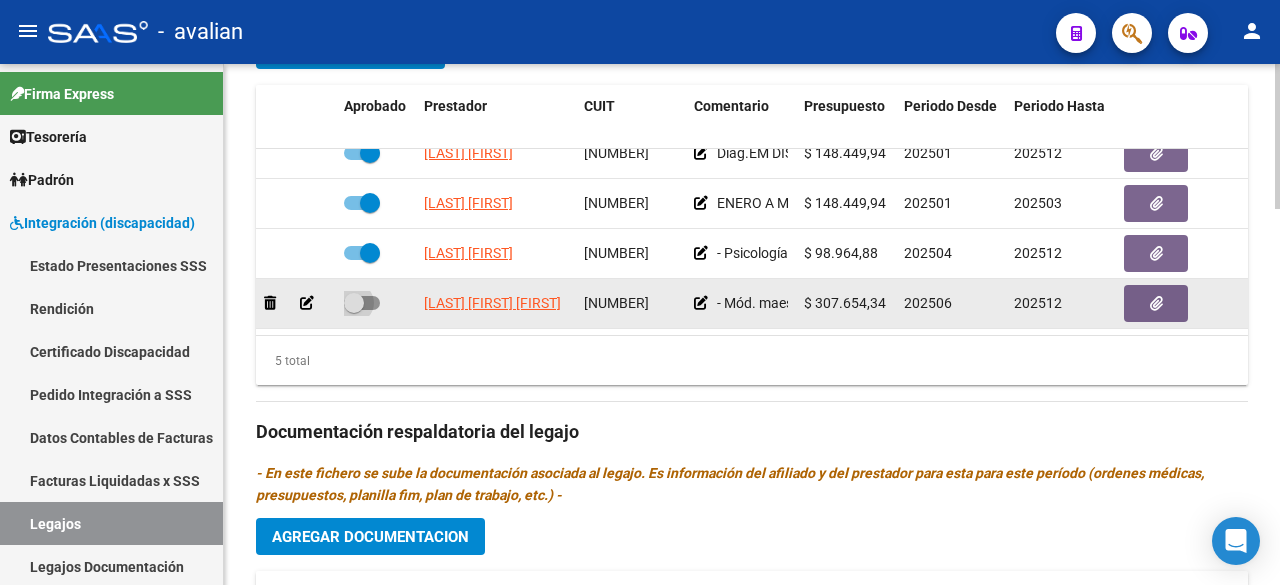 click at bounding box center [362, 303] 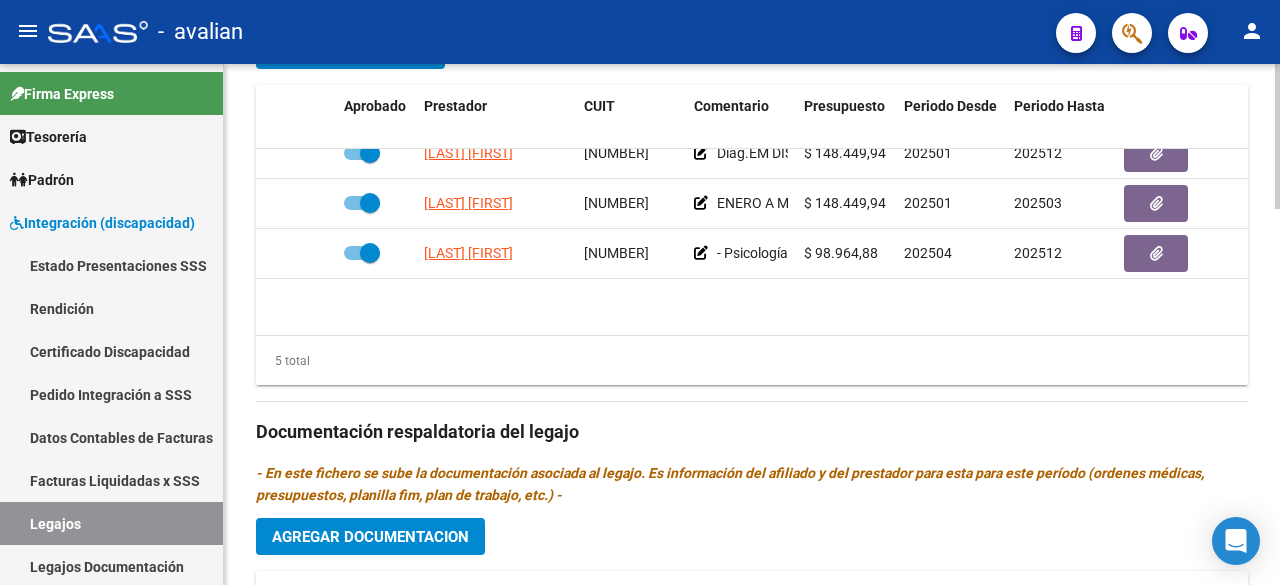 scroll, scrollTop: 0, scrollLeft: 0, axis: both 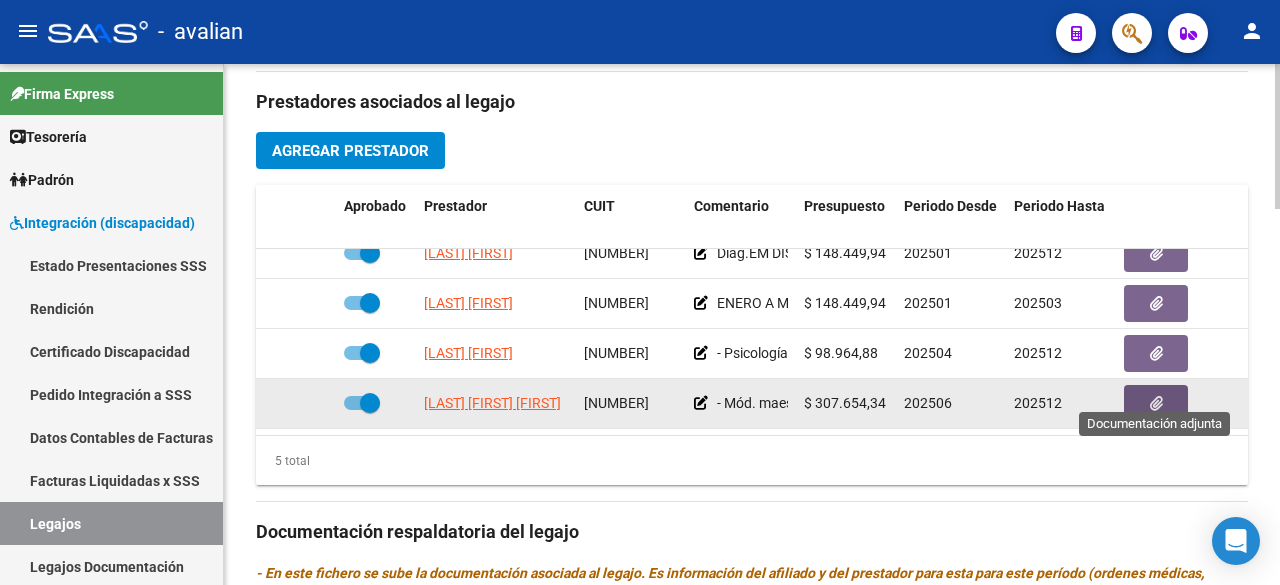 click 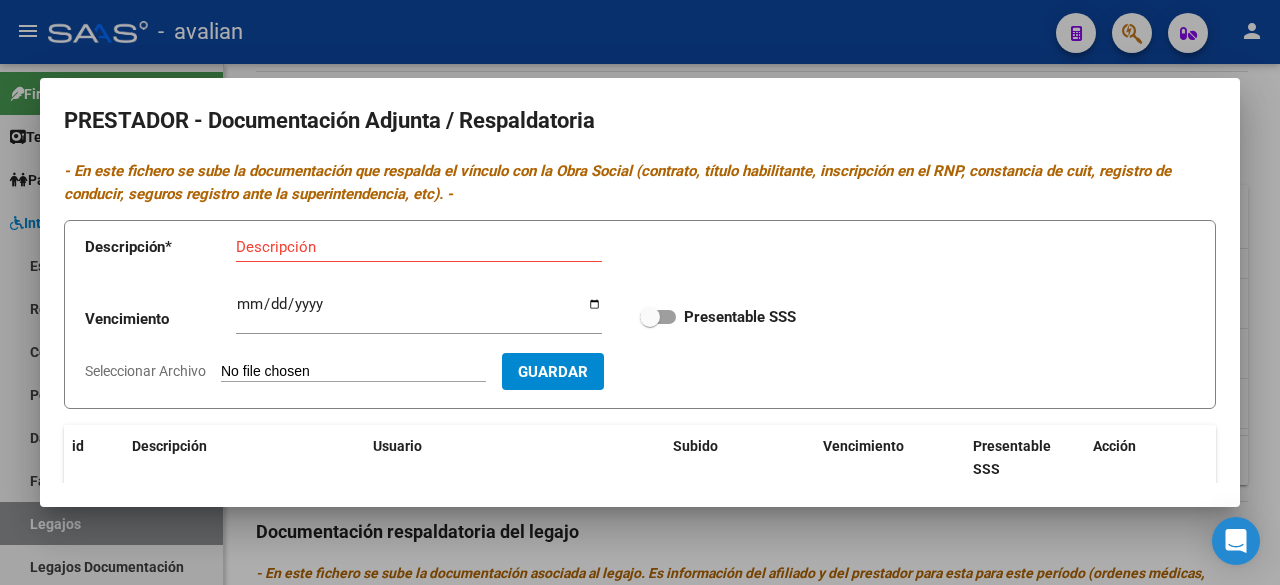 click on "Seleccionar Archivo" at bounding box center [353, 372] 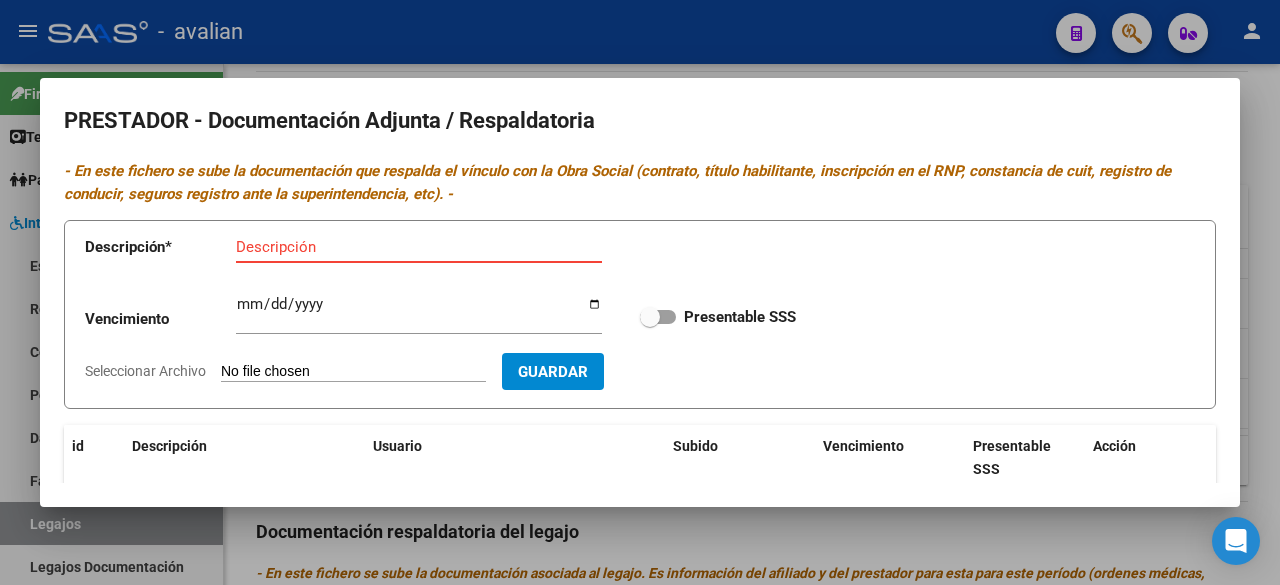 click on "Descripción" at bounding box center [419, 247] 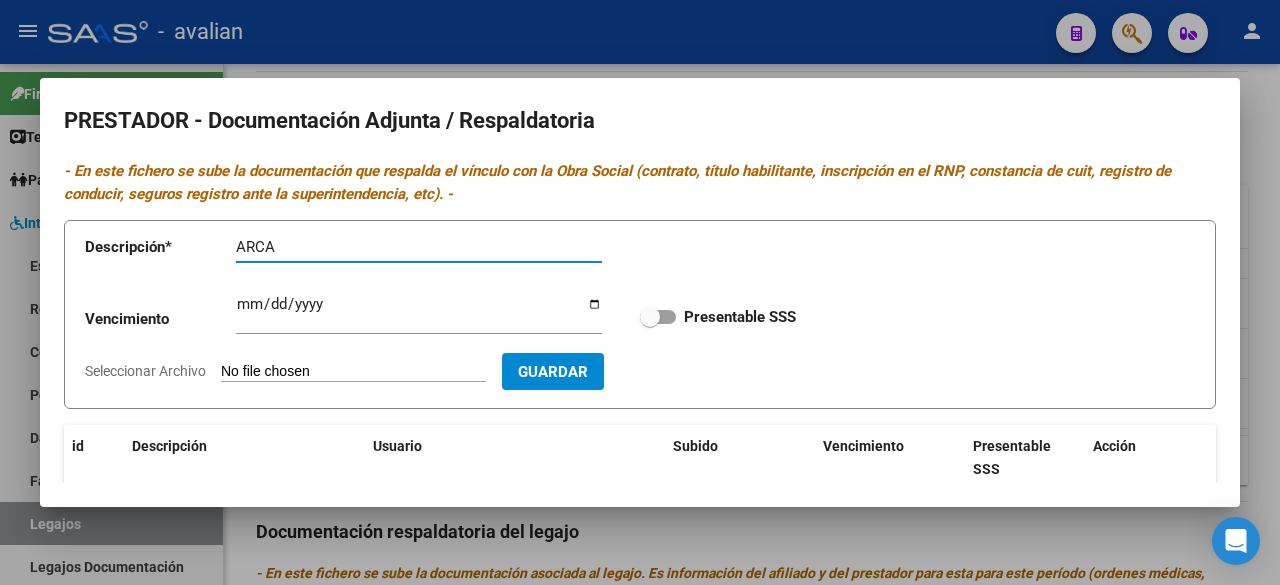 paste on "[LAST] [FIRST] [FIRST]" 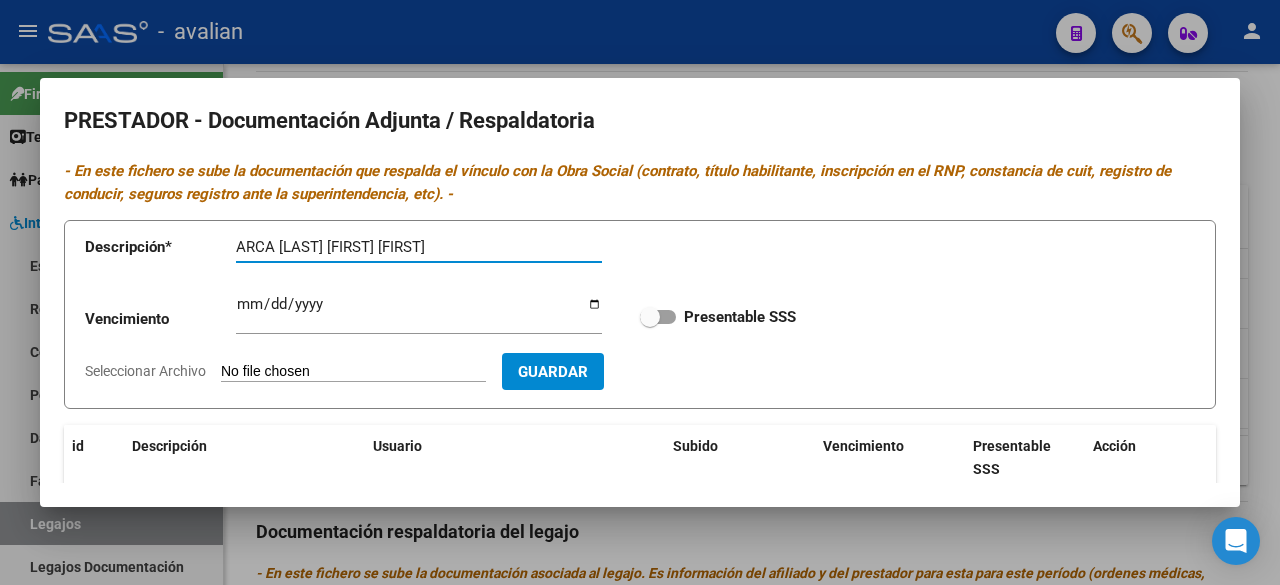 type on "ARCA [LAST] [FIRST] [FIRST]" 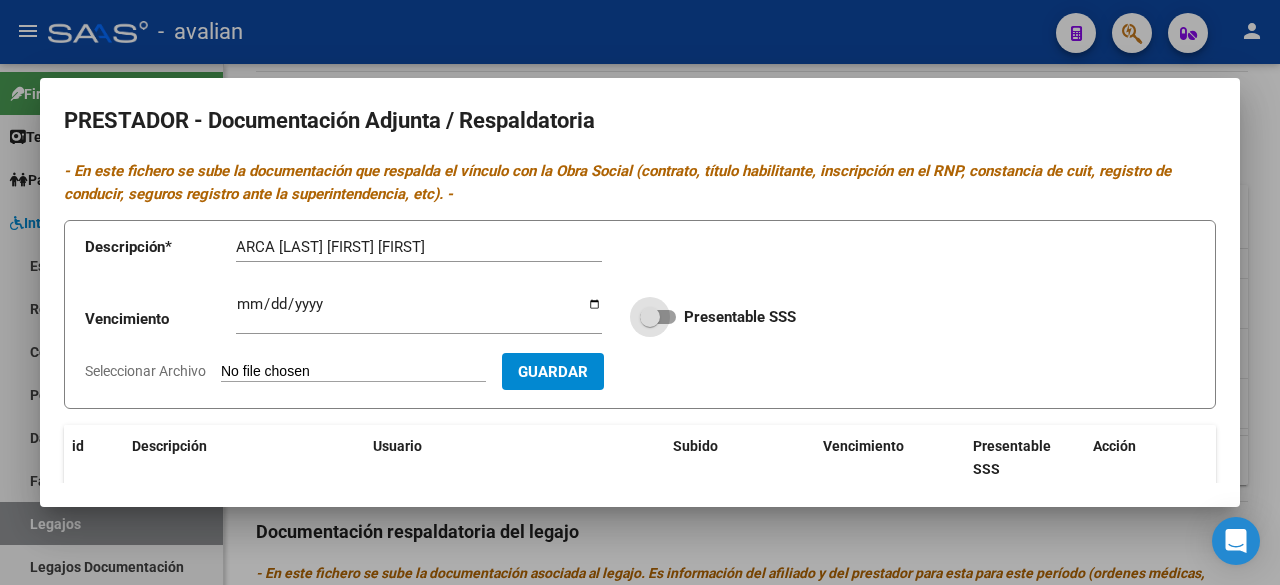 click at bounding box center [658, 317] 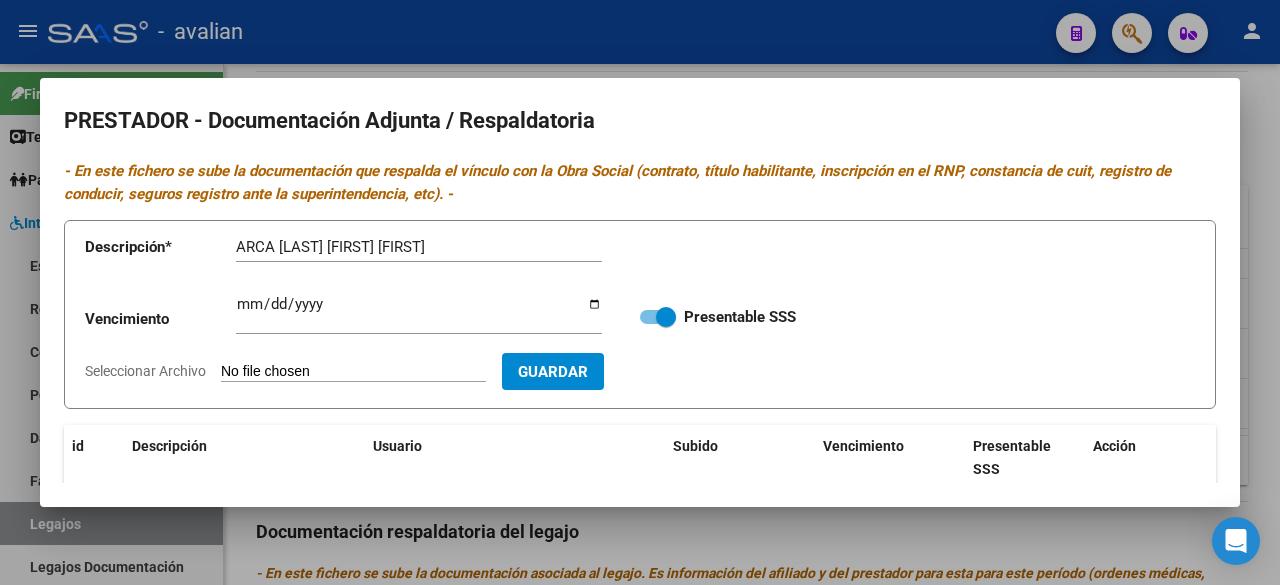 click on "Ingresar vencimiento" at bounding box center [419, 312] 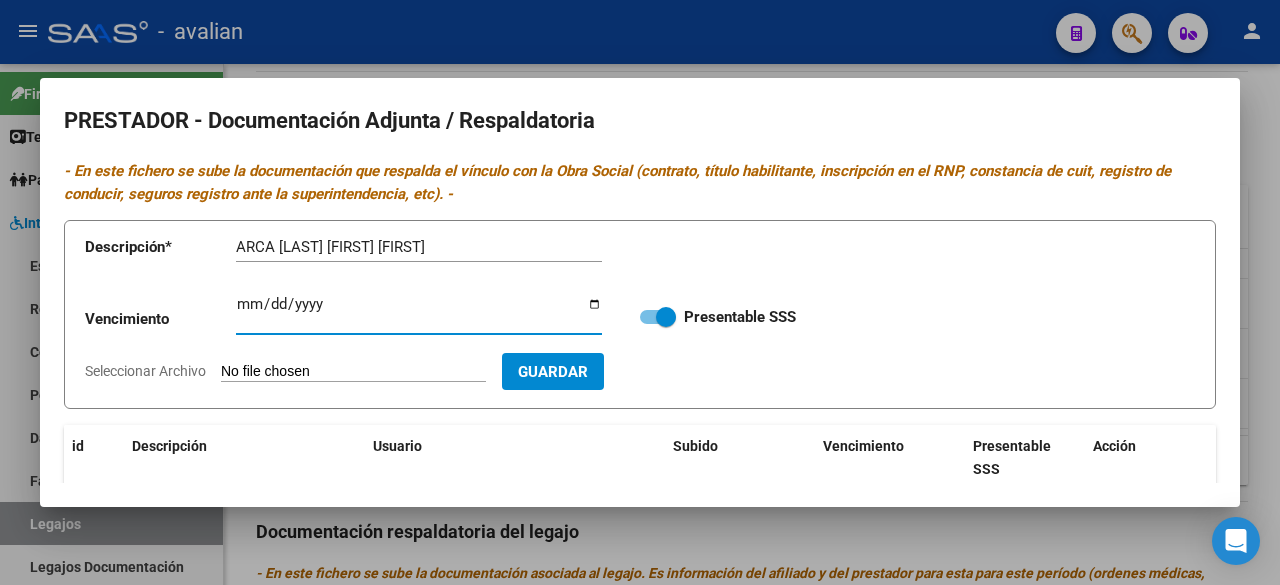 type on "[DATE]" 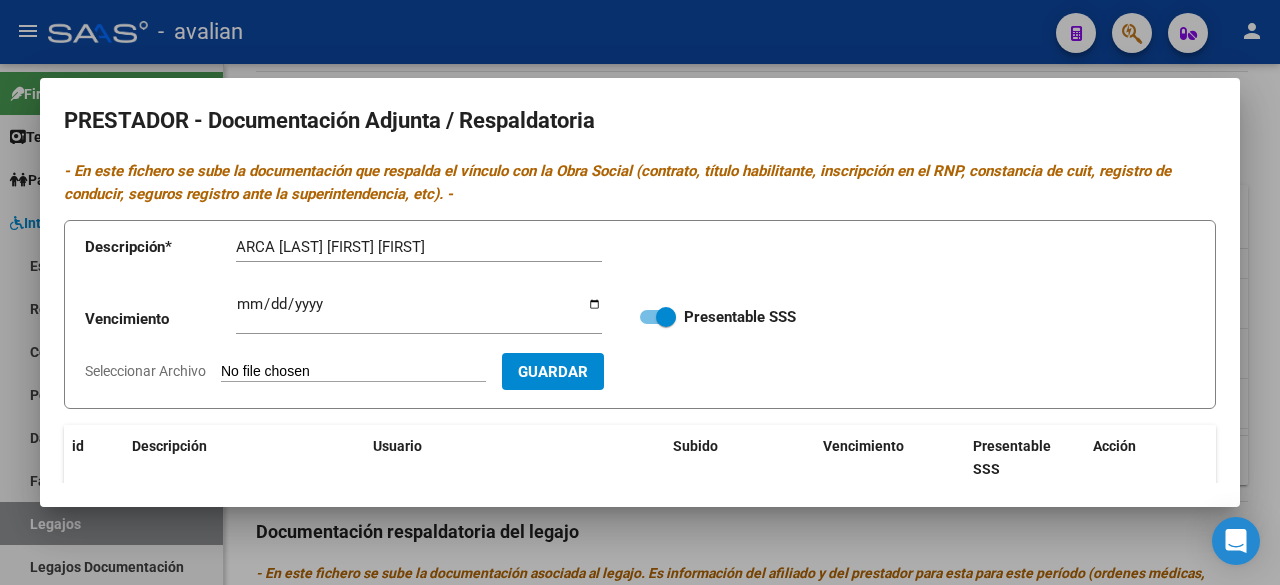 type on "C:\fakepath\ARCA [LAST] [FIRST] [FIRST].pdf" 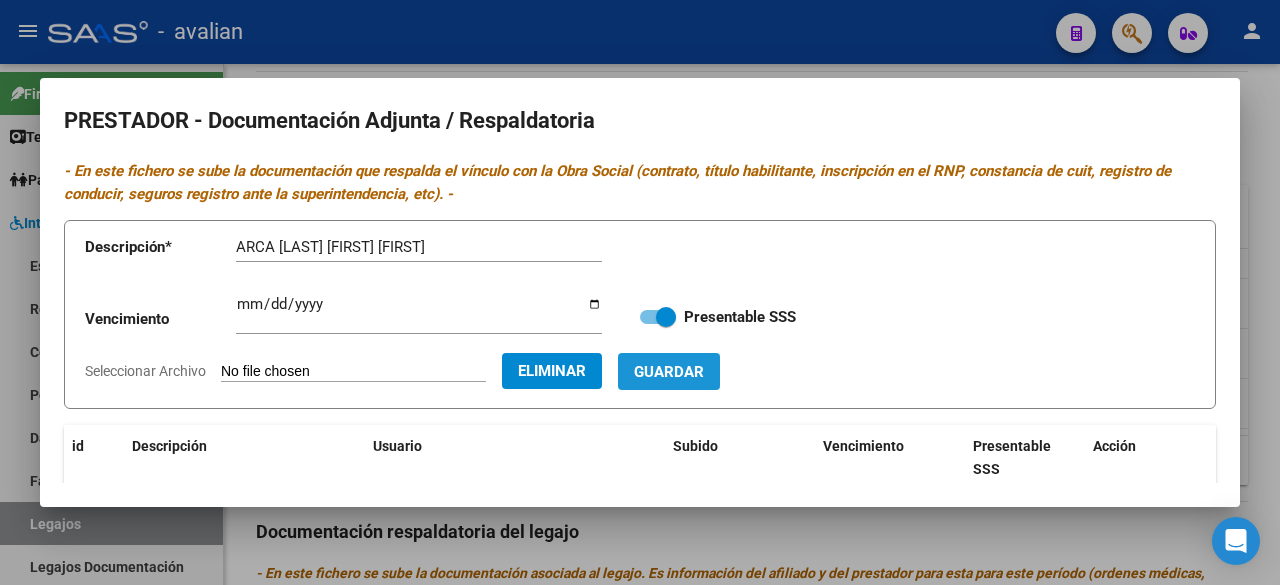 click on "Guardar" at bounding box center [669, 372] 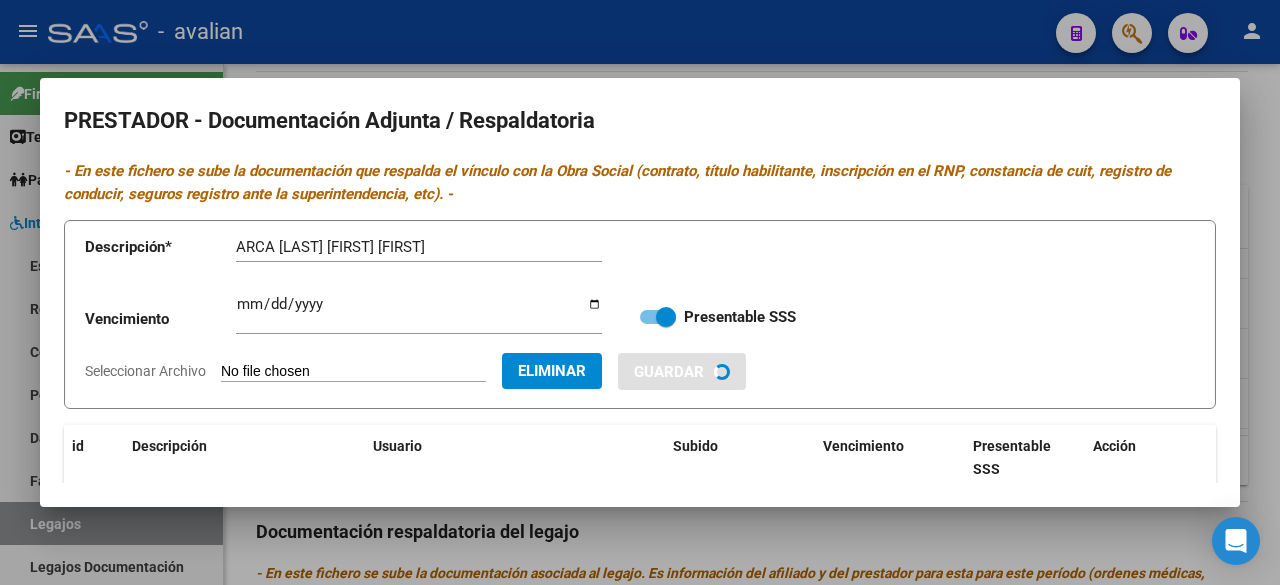 type 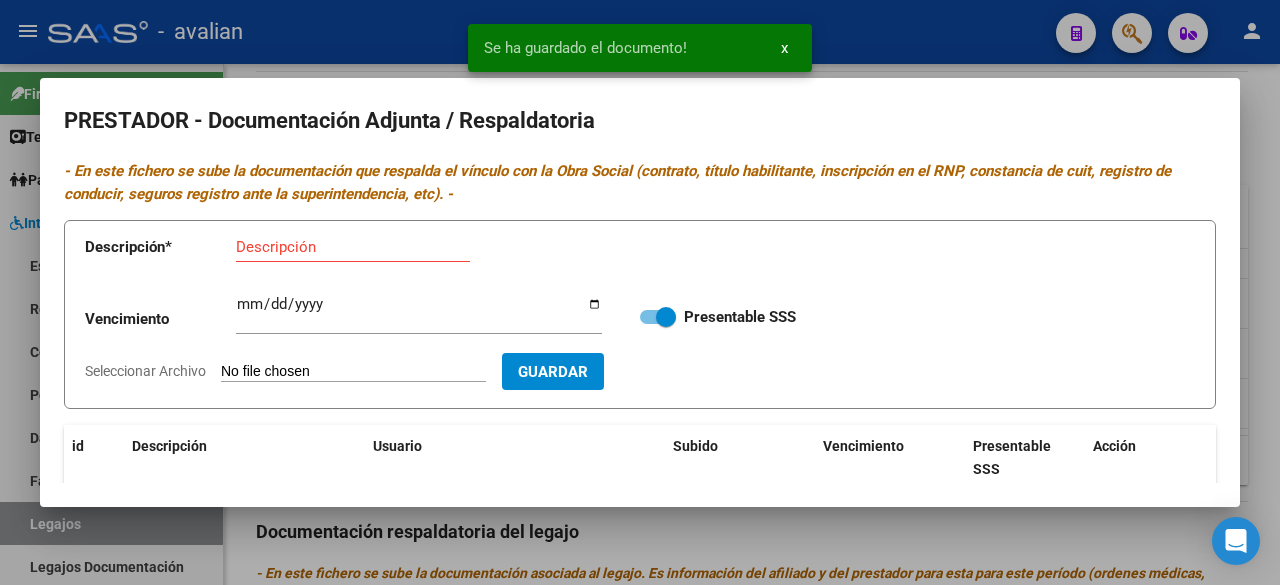 click at bounding box center [640, 292] 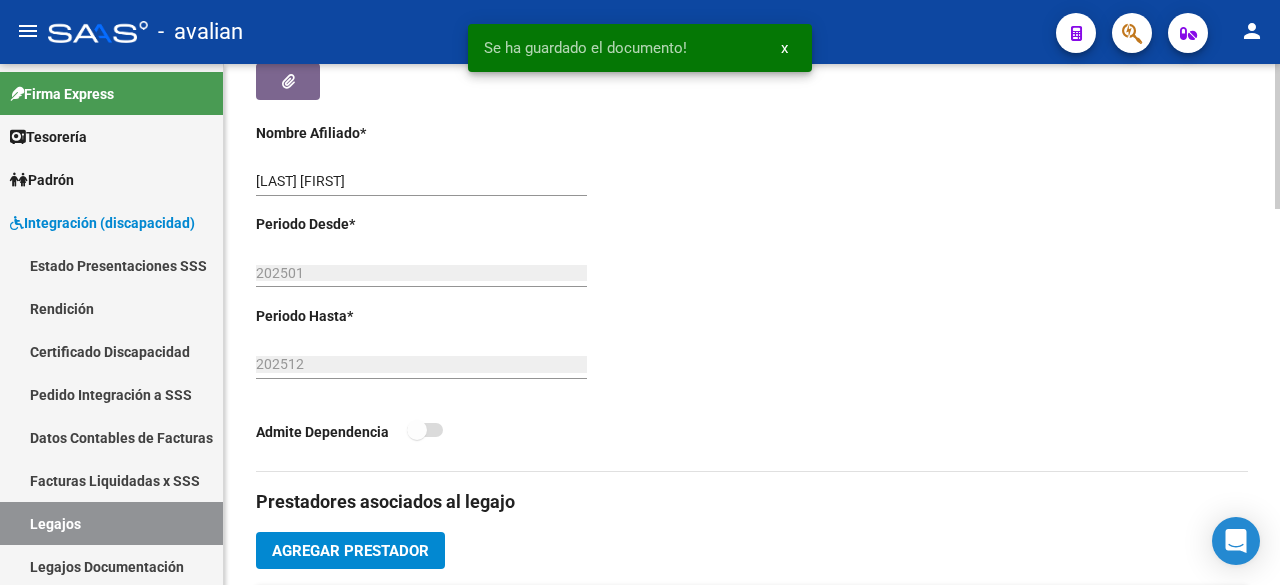 scroll, scrollTop: 0, scrollLeft: 0, axis: both 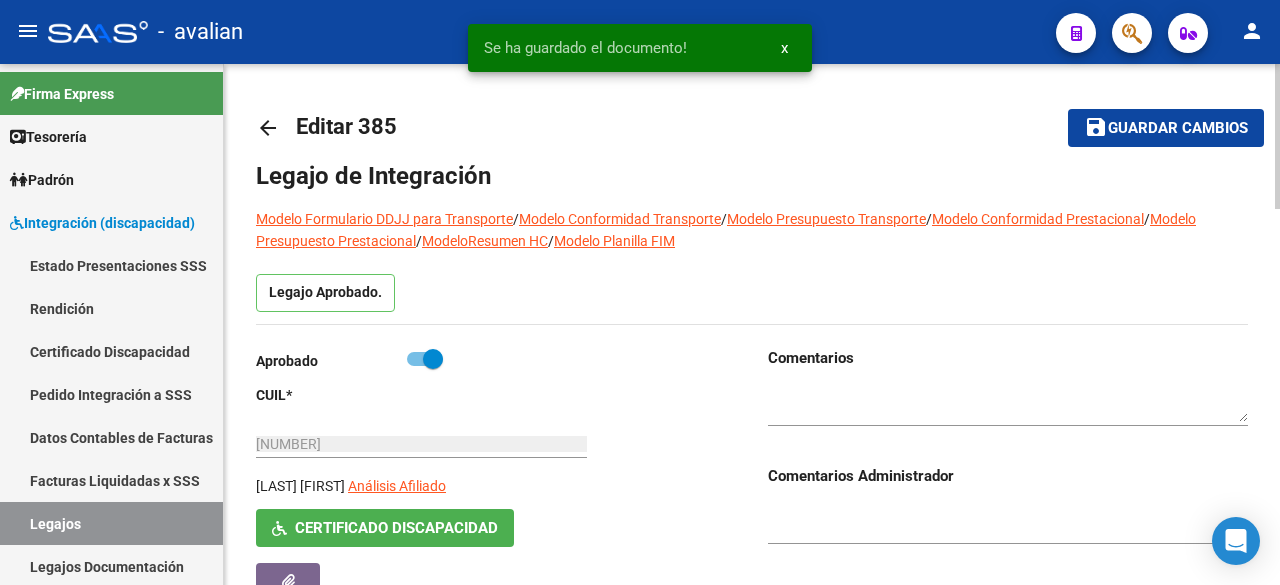 click on "save" 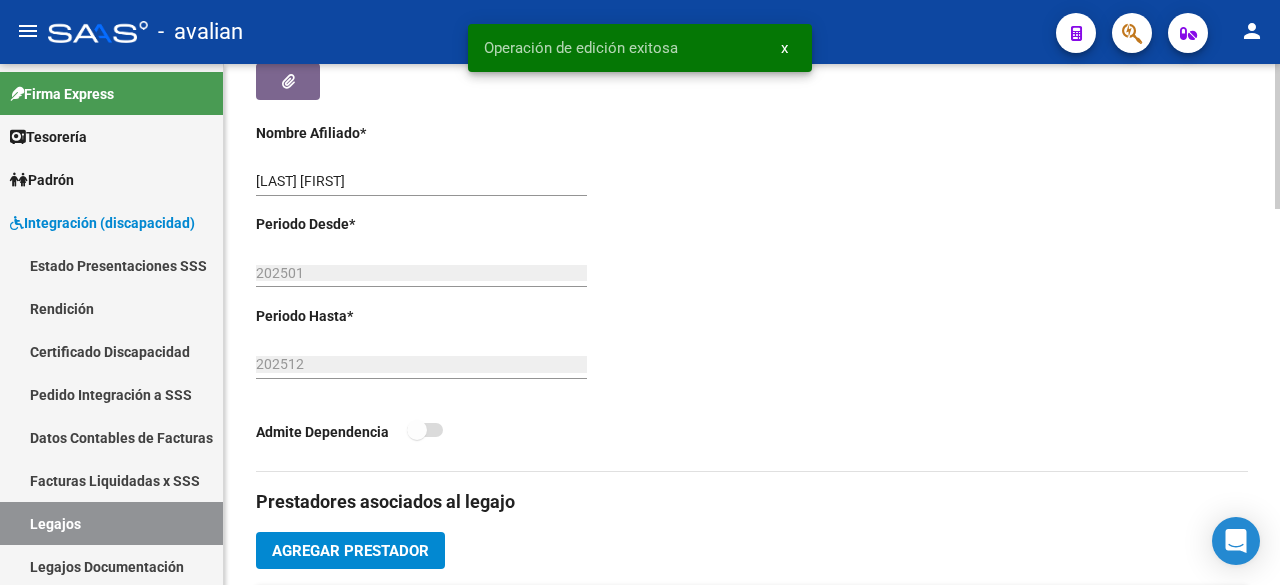 scroll, scrollTop: 1000, scrollLeft: 0, axis: vertical 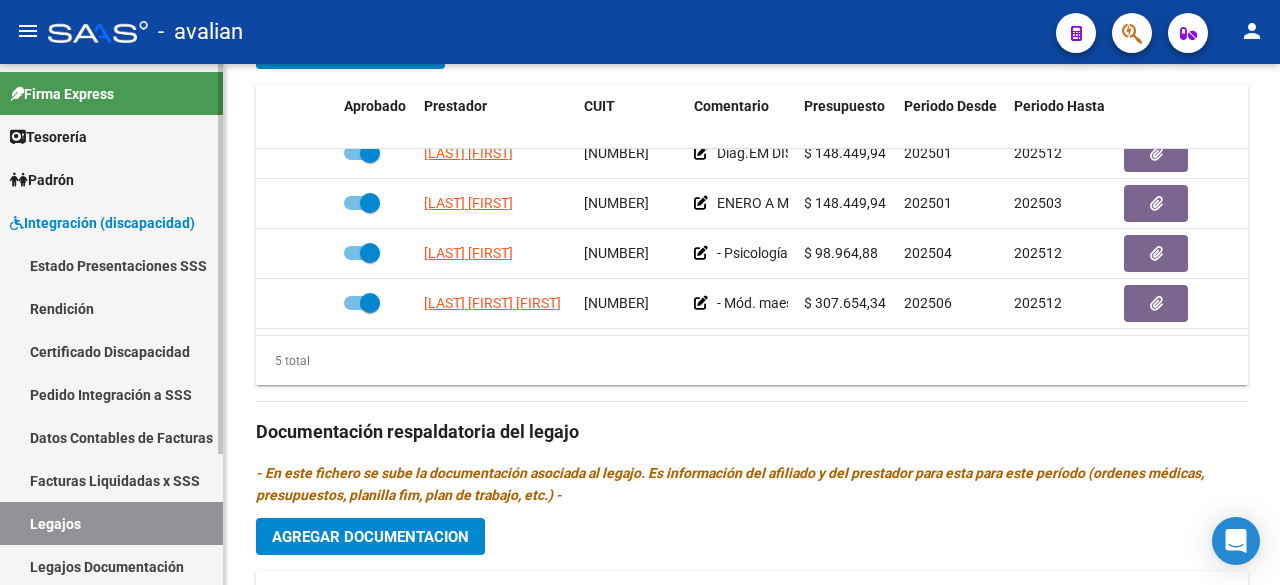 click on "Legajos" at bounding box center [111, 523] 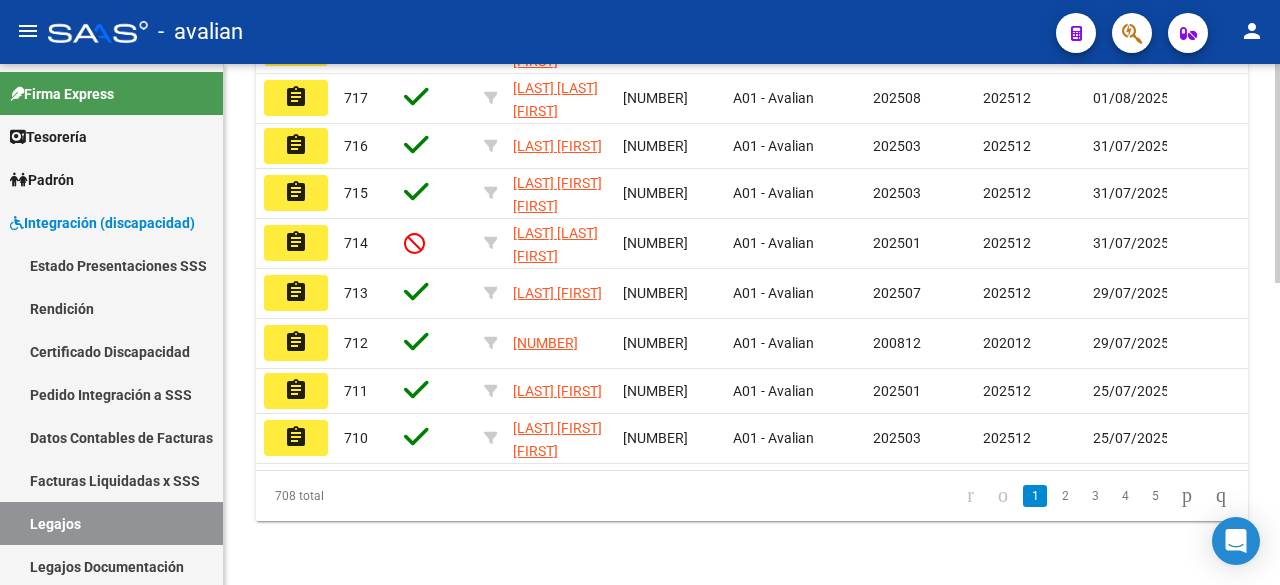 scroll, scrollTop: 420, scrollLeft: 0, axis: vertical 